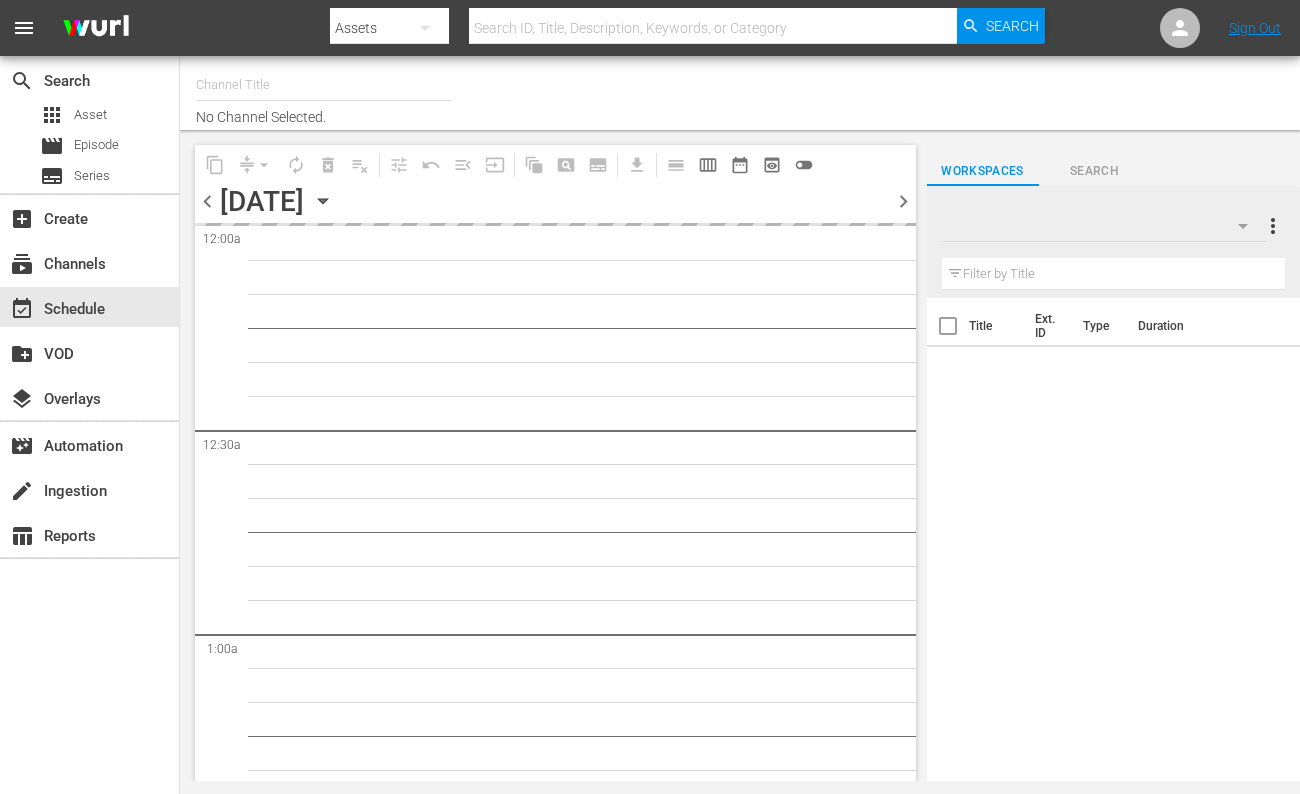 scroll, scrollTop: 0, scrollLeft: 0, axis: both 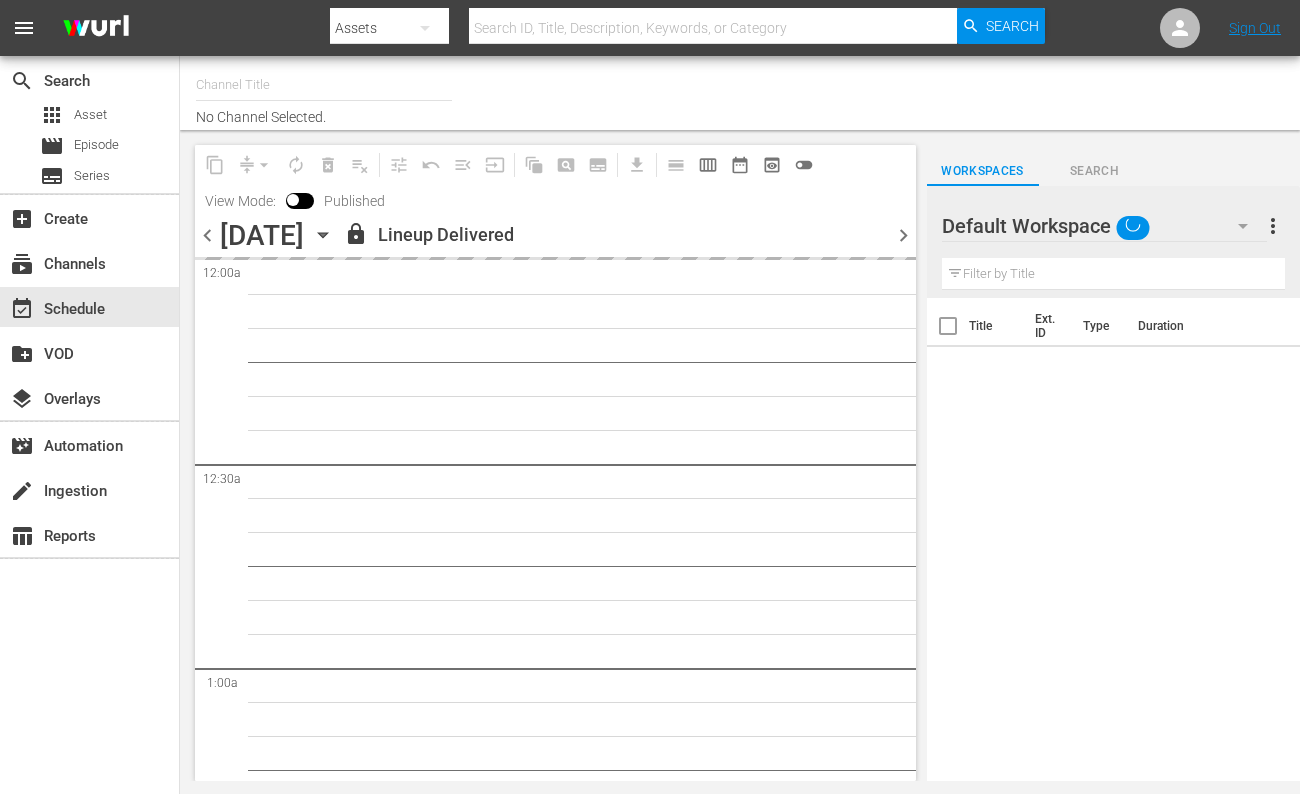 type on "Made in [GEOGRAPHIC_DATA] Powered by Moviefone (276)" 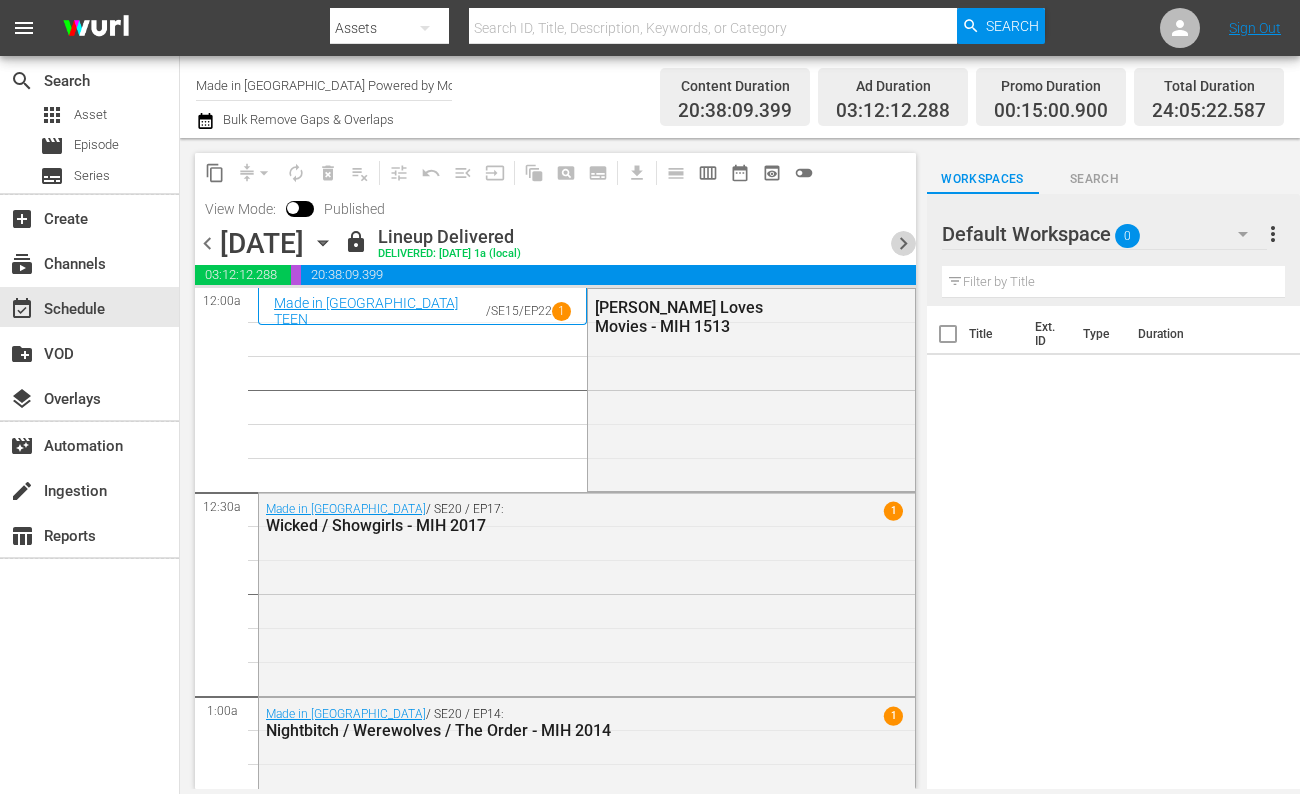 click on "chevron_right" at bounding box center [903, 243] 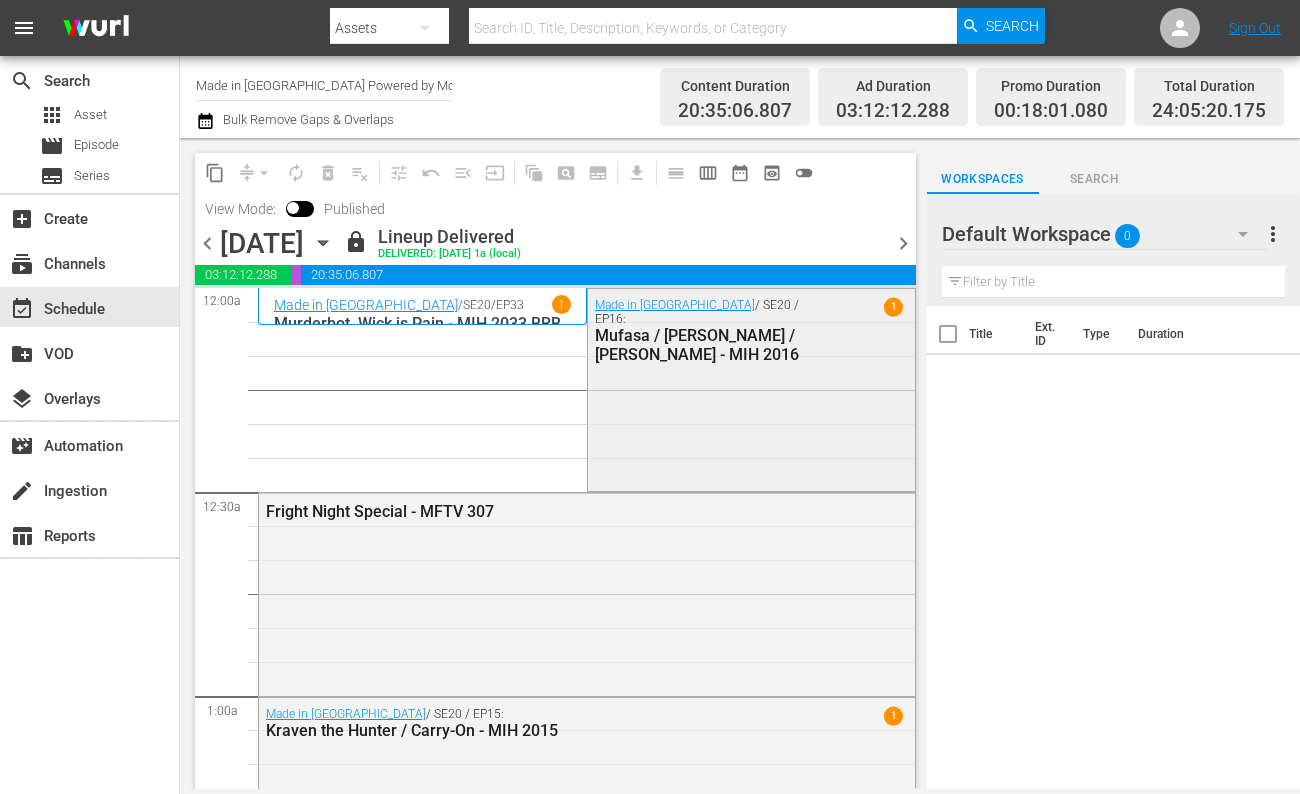 click on "Made in [GEOGRAPHIC_DATA]  / SE20 / EP16:
Mufasa / Nickel Boys / [PERSON_NAME] - MIH 2016 1" at bounding box center (751, 330) 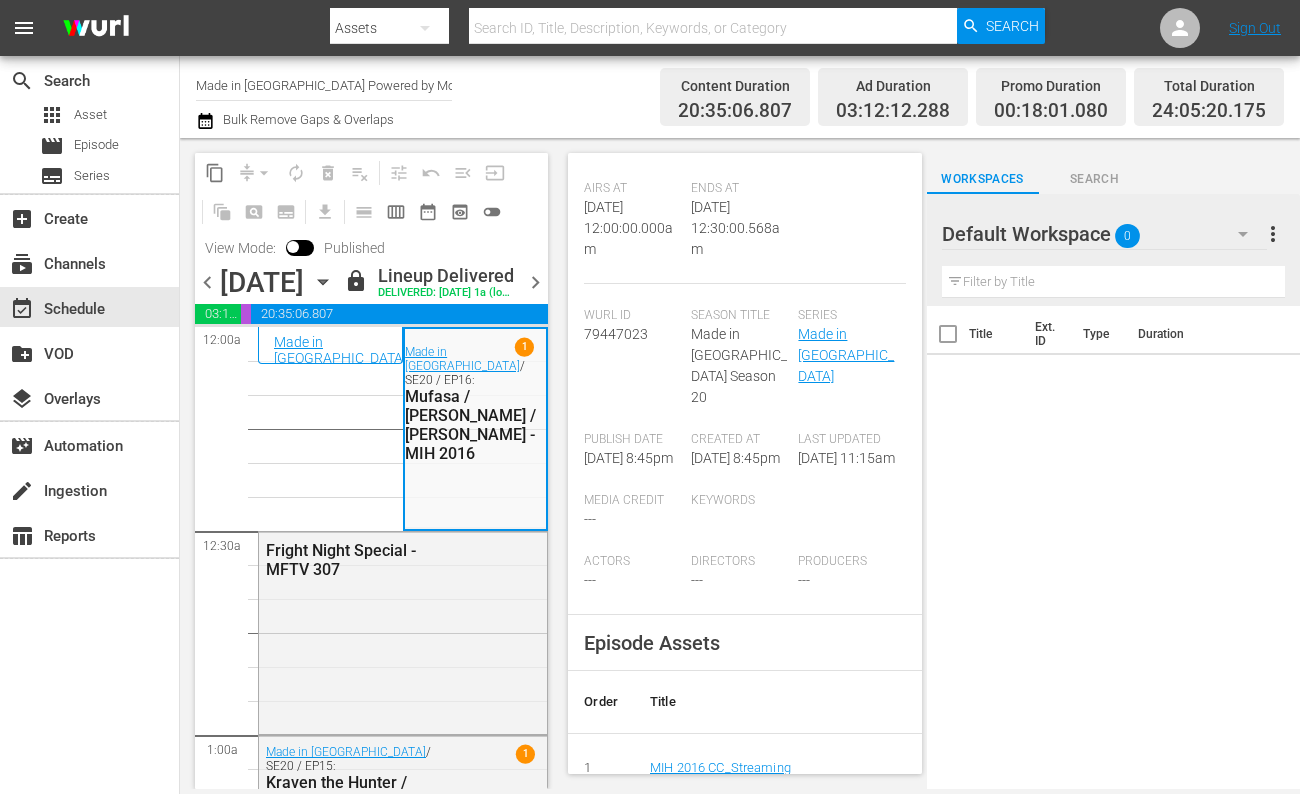 scroll, scrollTop: 0, scrollLeft: 0, axis: both 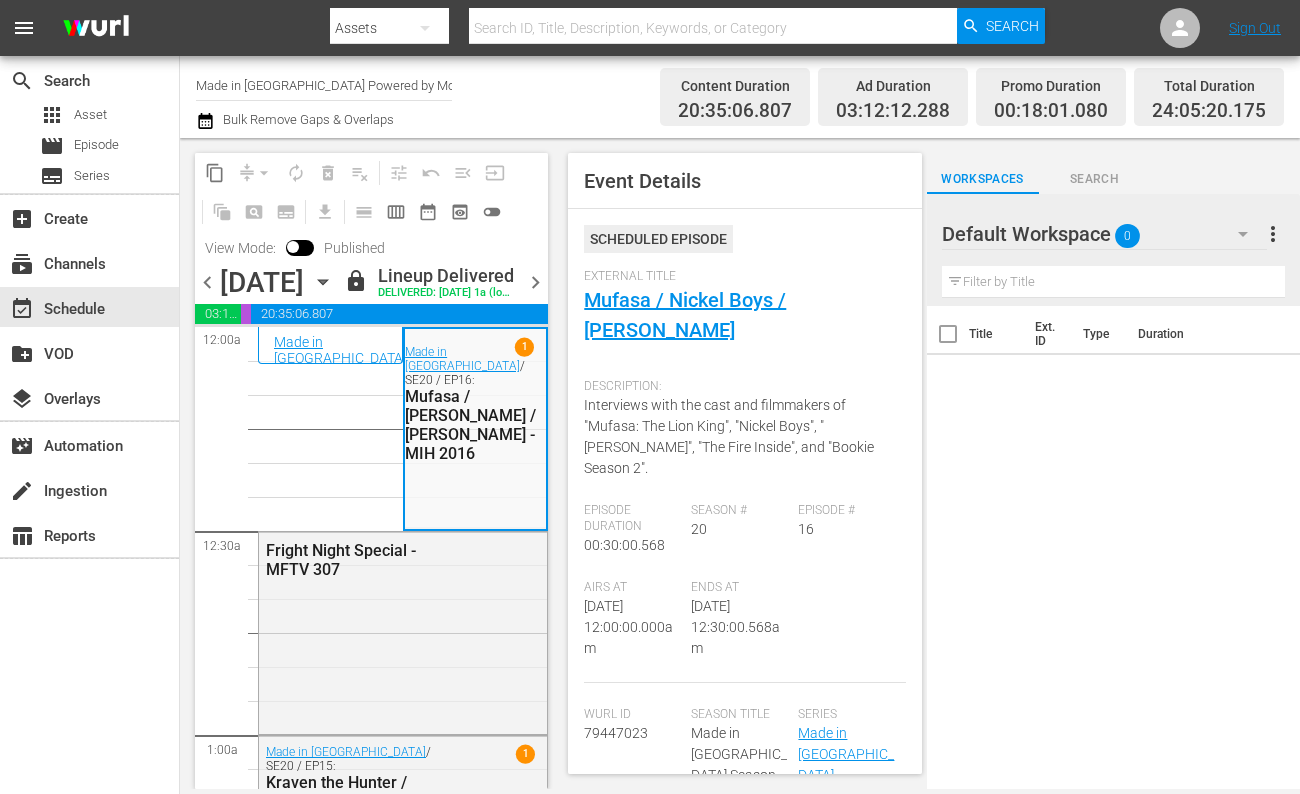 click on "chevron_right" at bounding box center (535, 282) 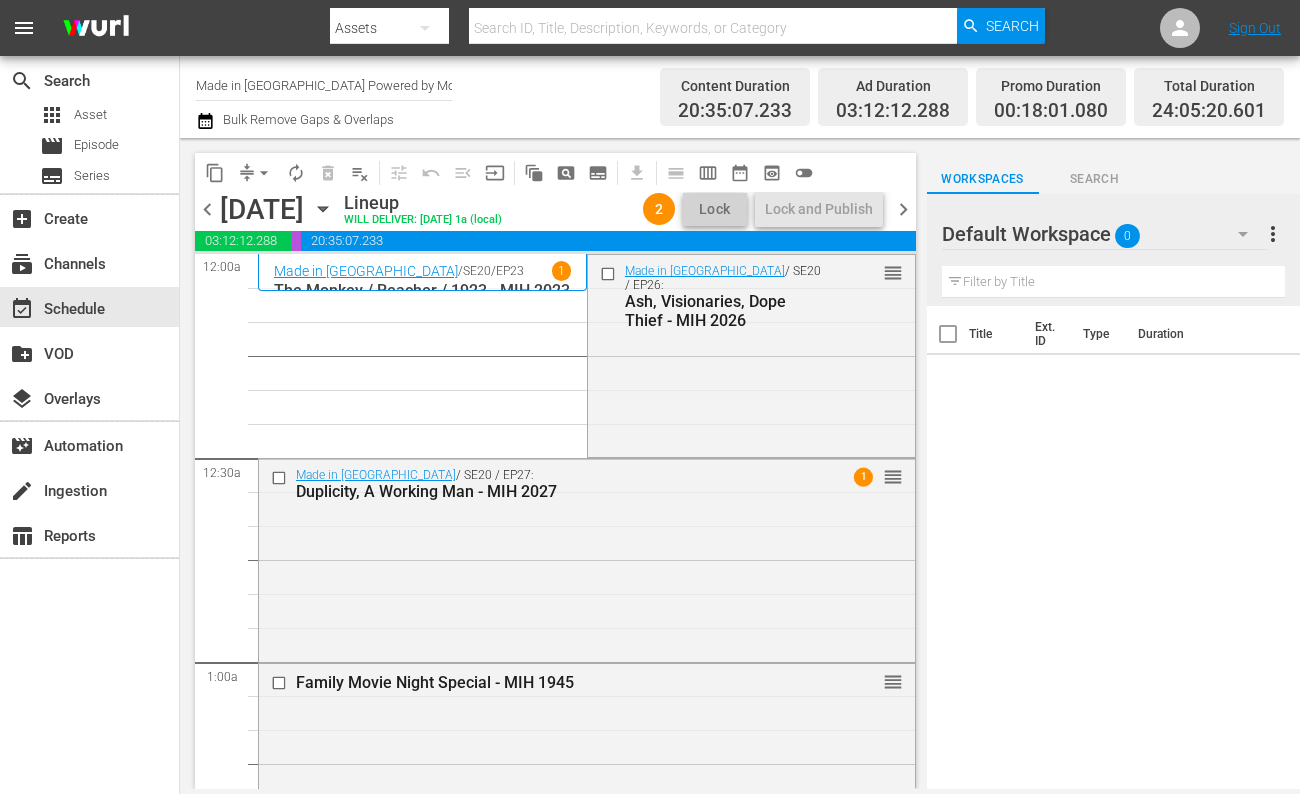 click on "Assets" at bounding box center (390, 28) 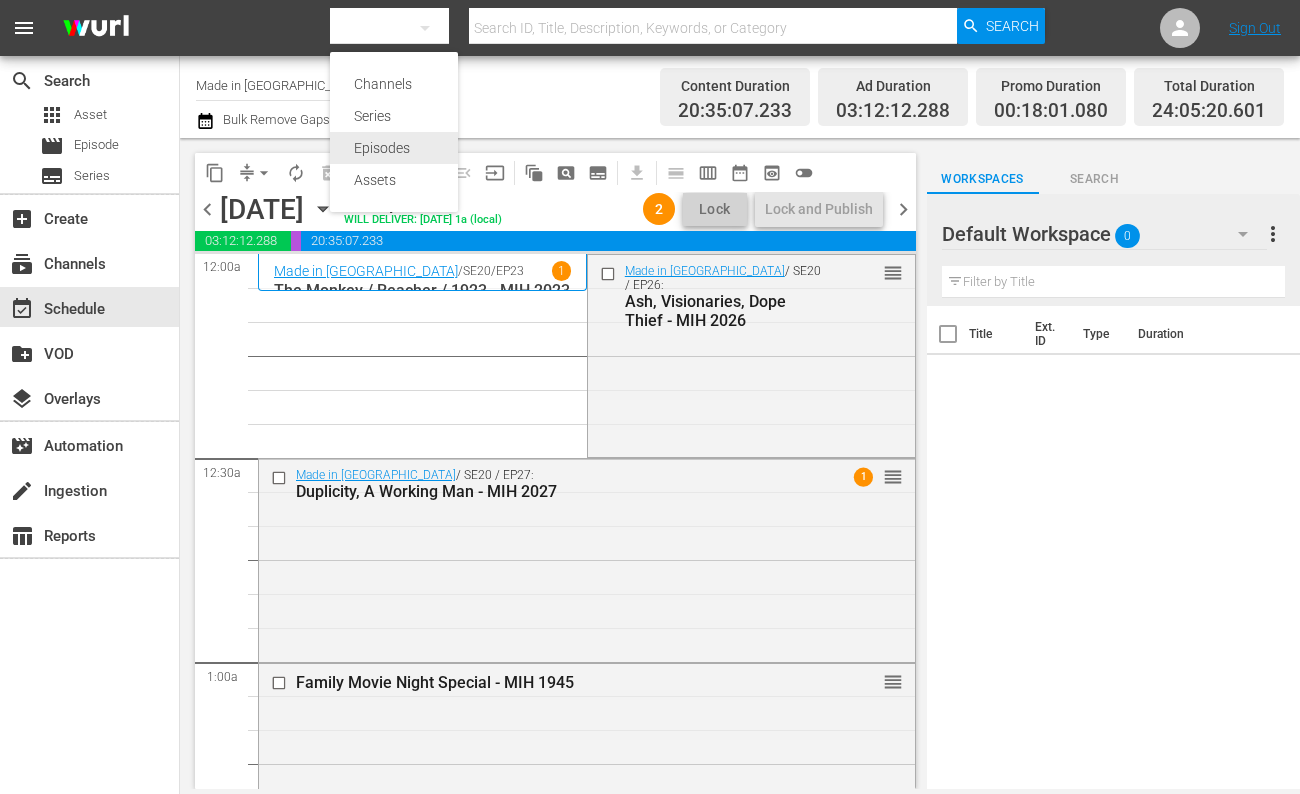 click on "Episodes" at bounding box center (394, 148) 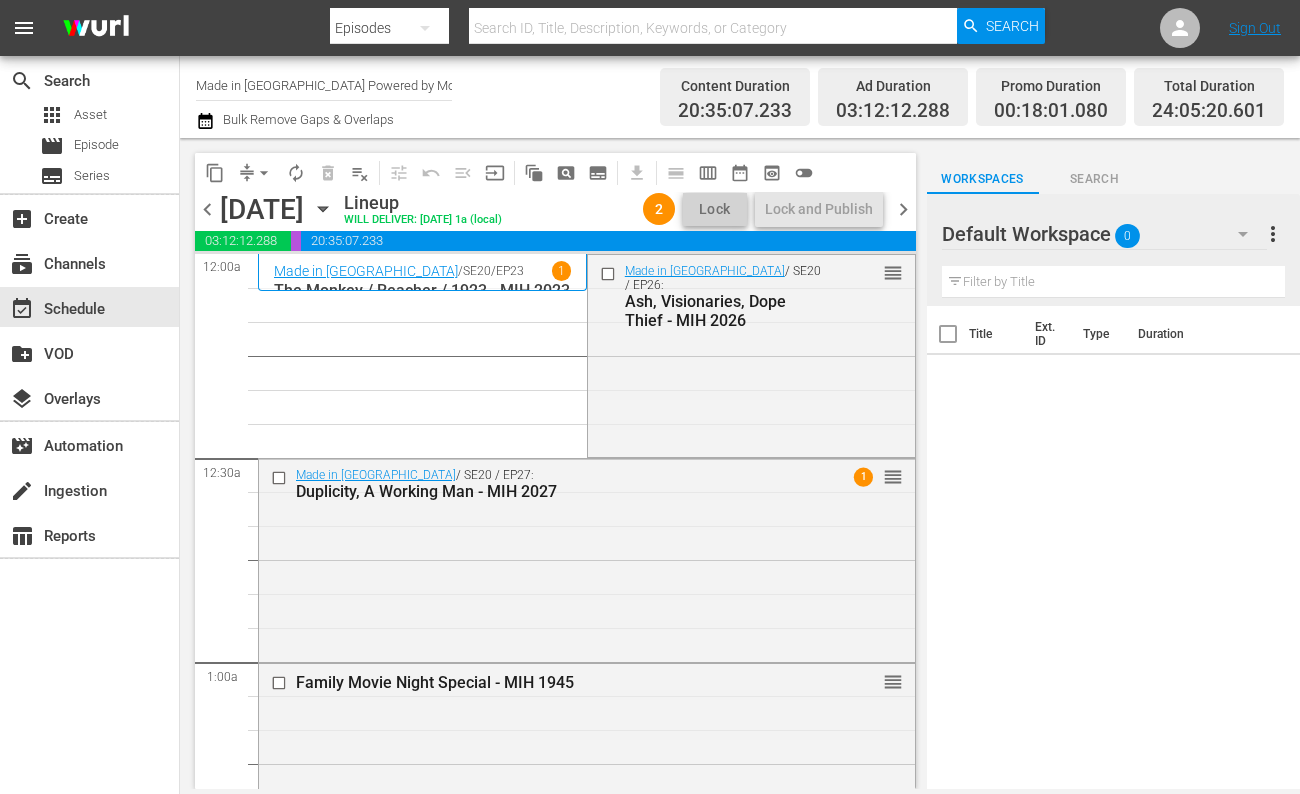 click at bounding box center (712, 28) 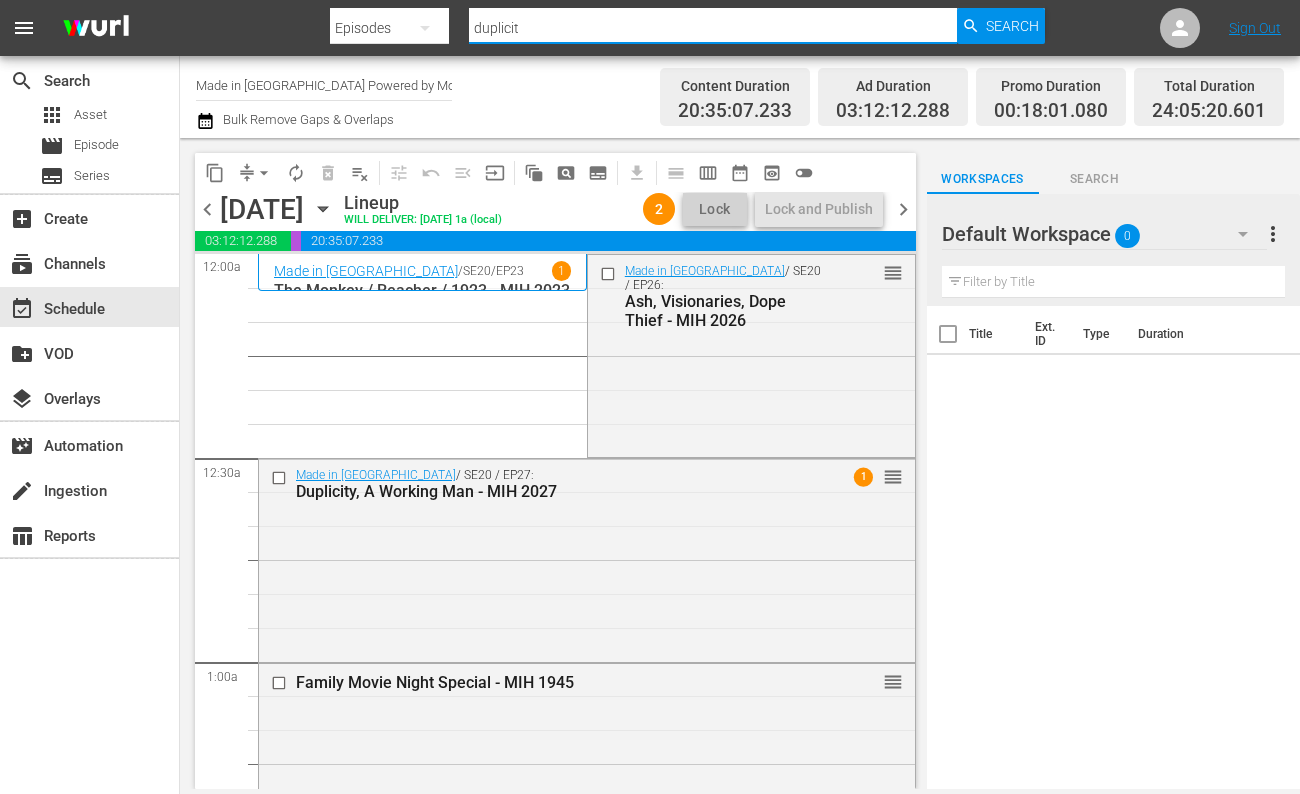 type on "duplicity" 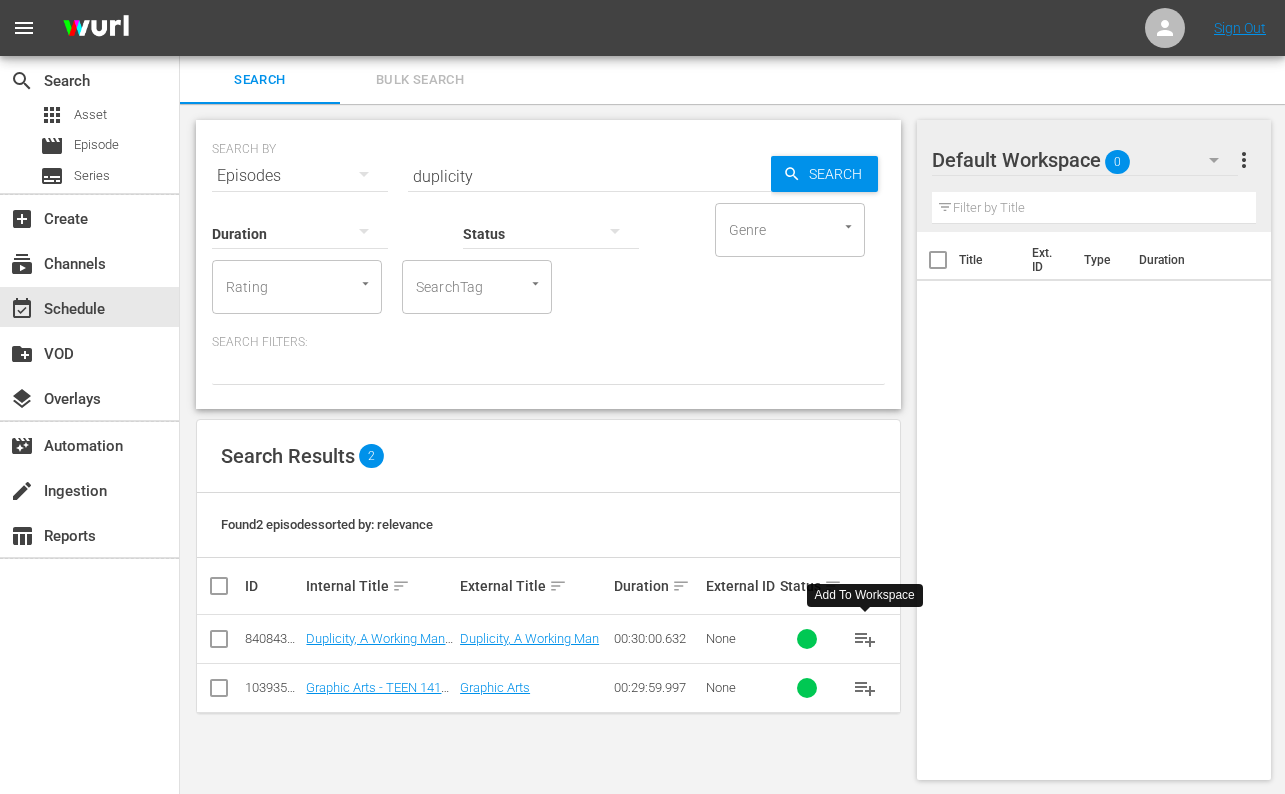 click on "playlist_add" at bounding box center [865, 639] 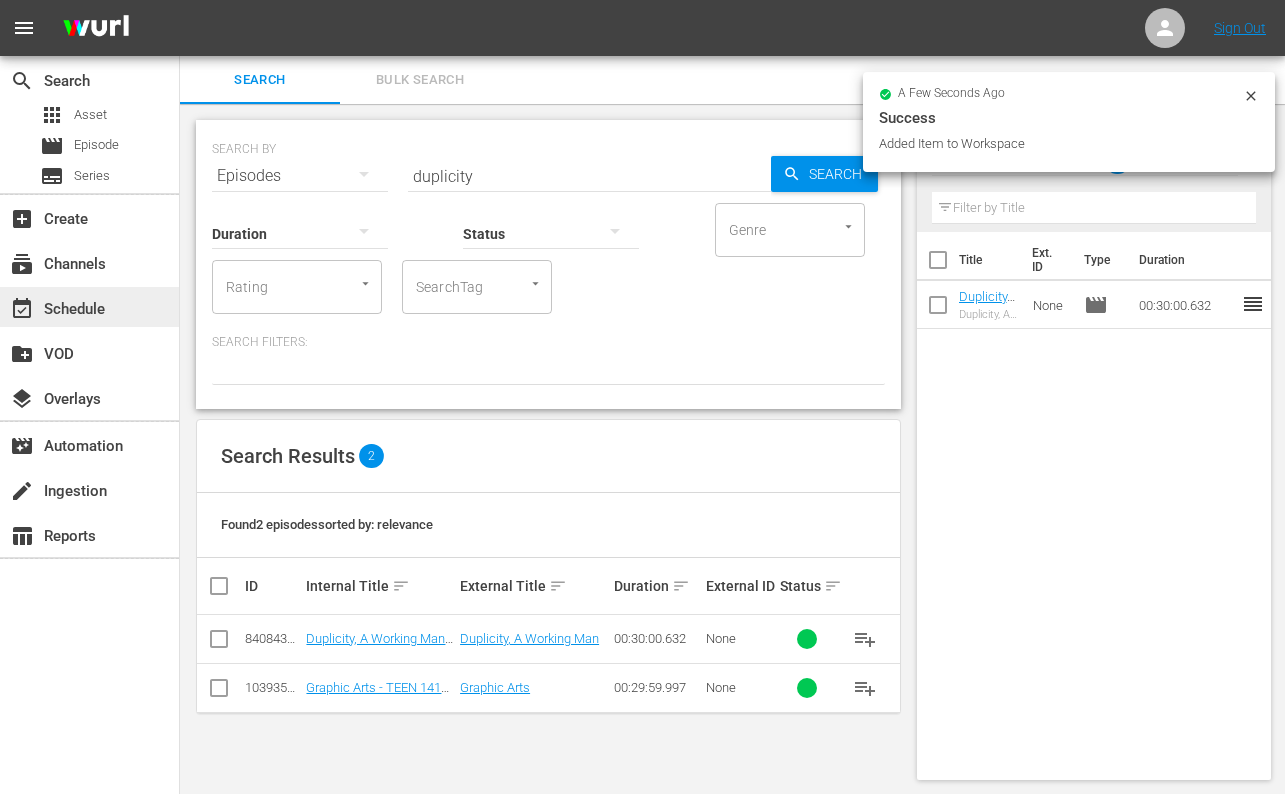 click on "event_available   Schedule" at bounding box center (56, 306) 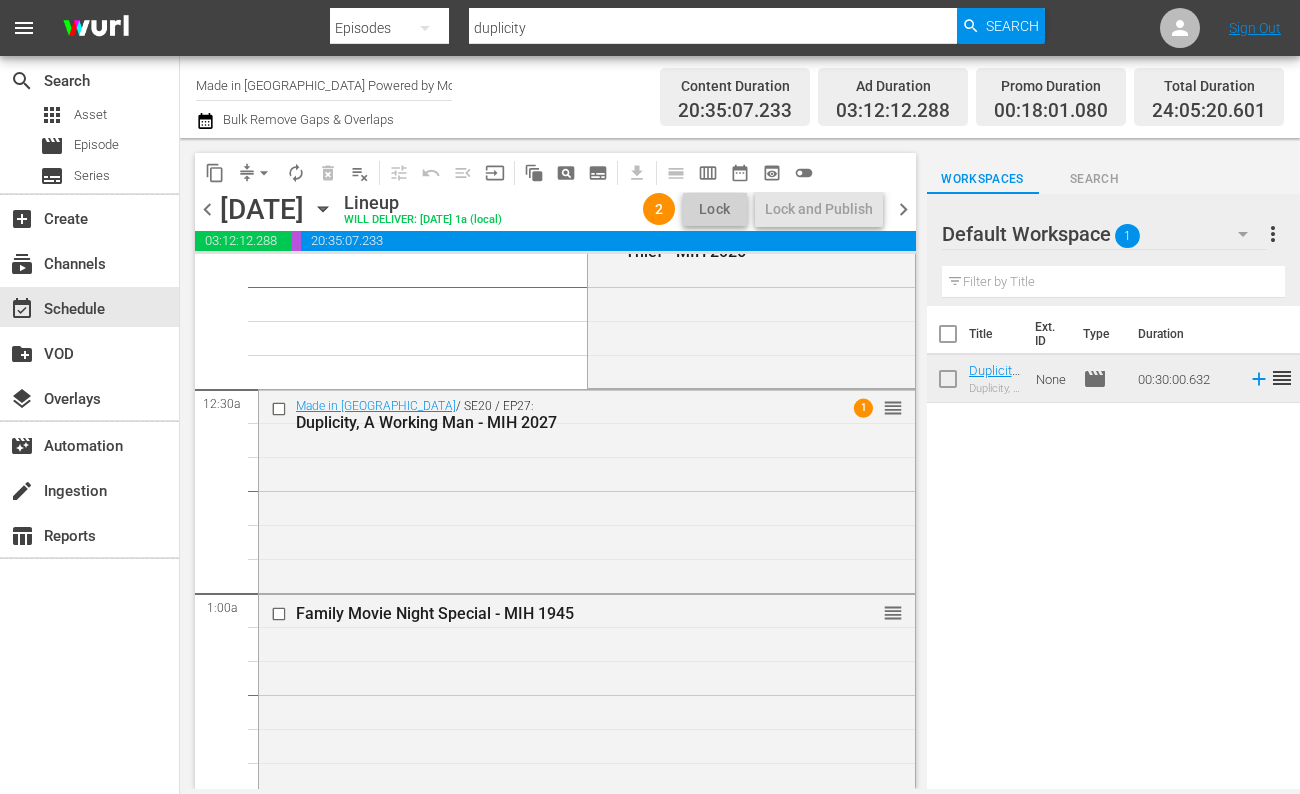 scroll, scrollTop: 153, scrollLeft: 0, axis: vertical 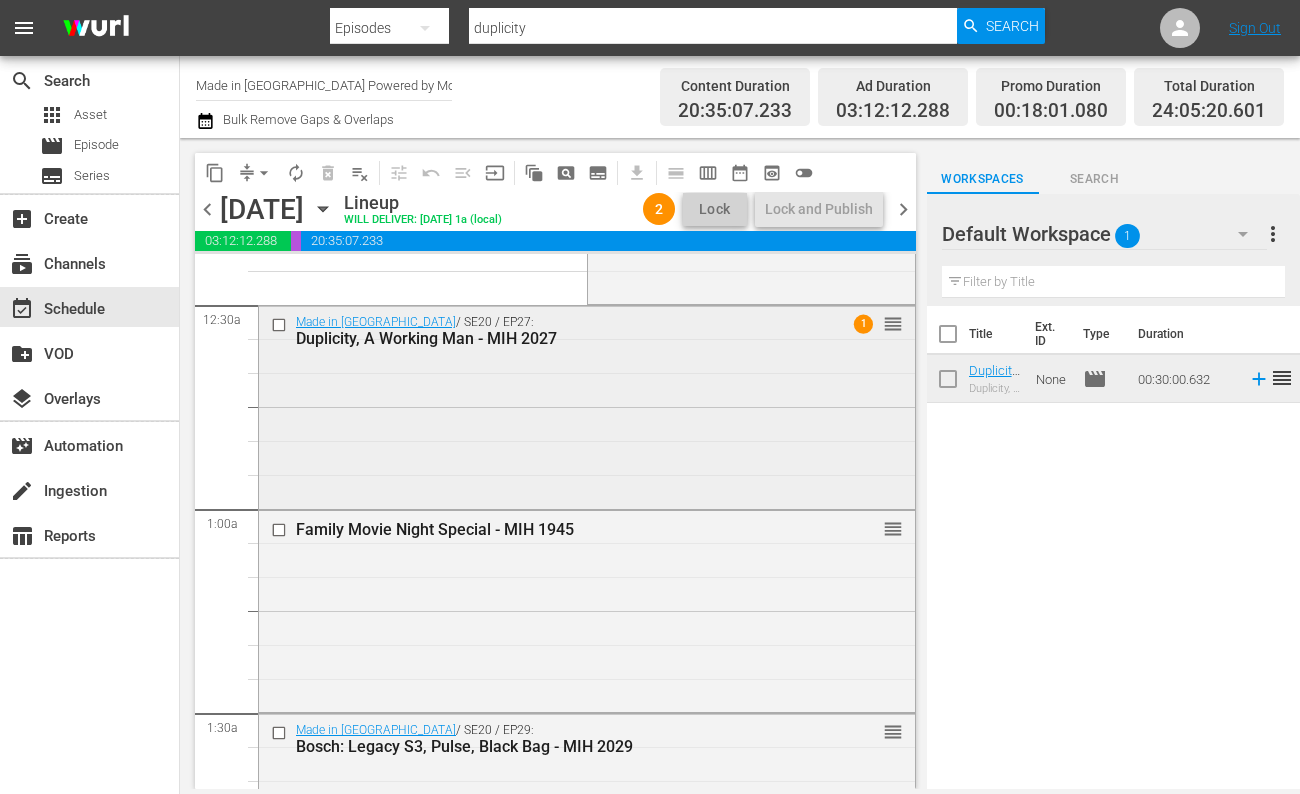 click at bounding box center [281, 325] 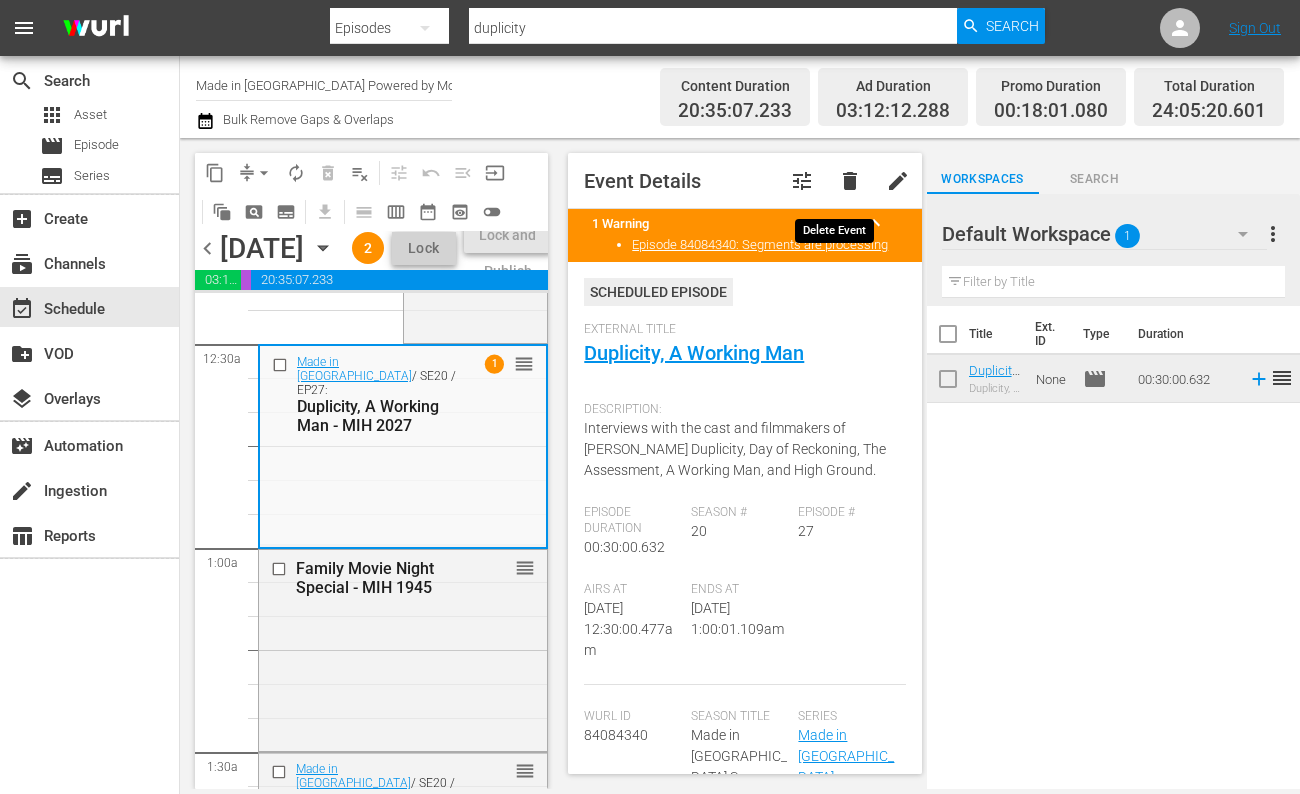 click on "delete" at bounding box center [850, 181] 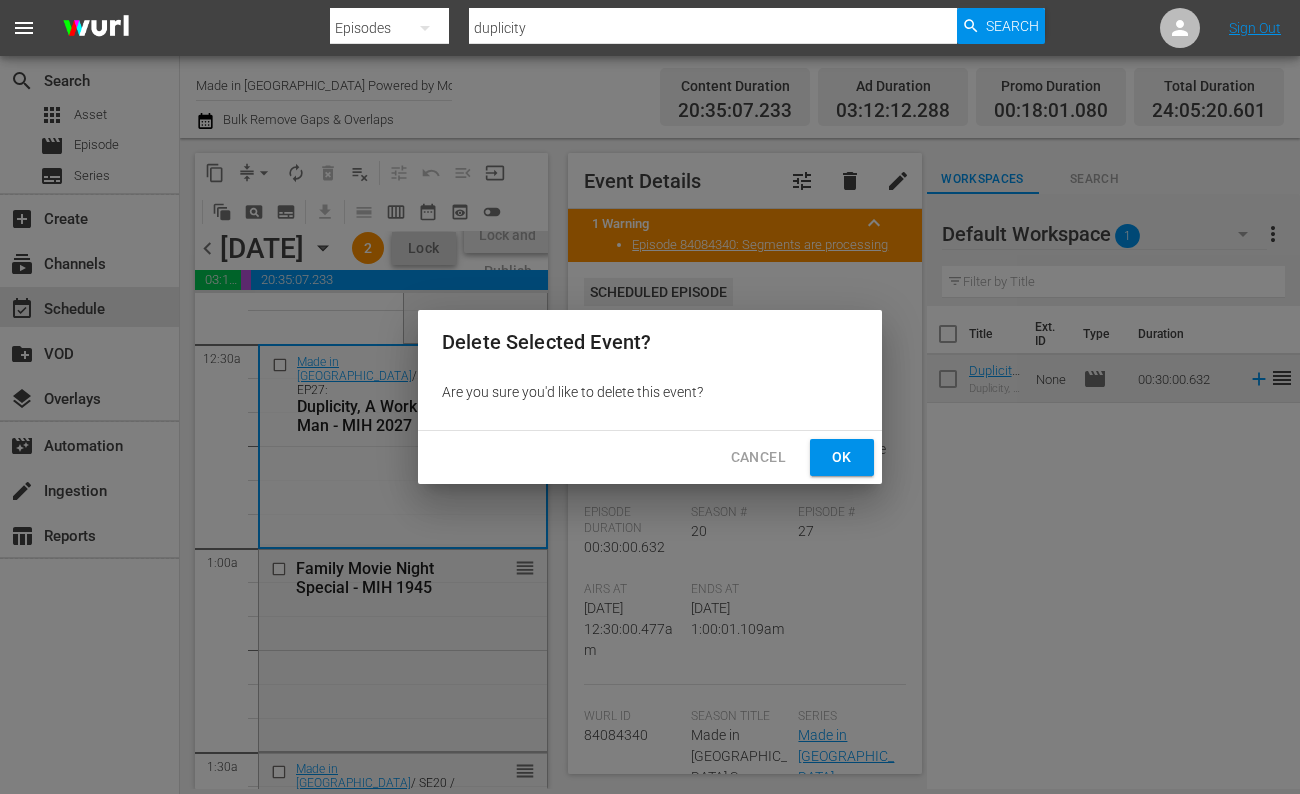 click on "Ok" at bounding box center [842, 457] 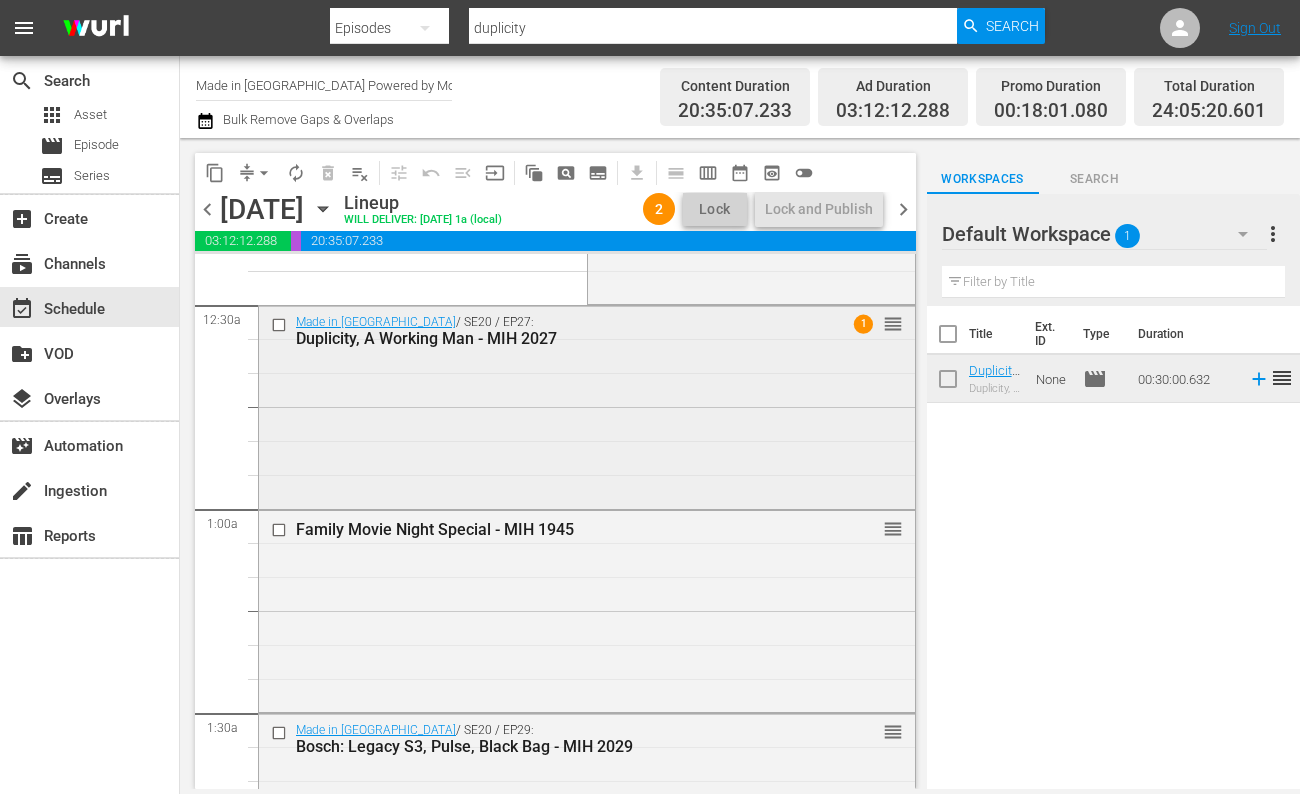 click on "1 reorder" at bounding box center [855, 323] 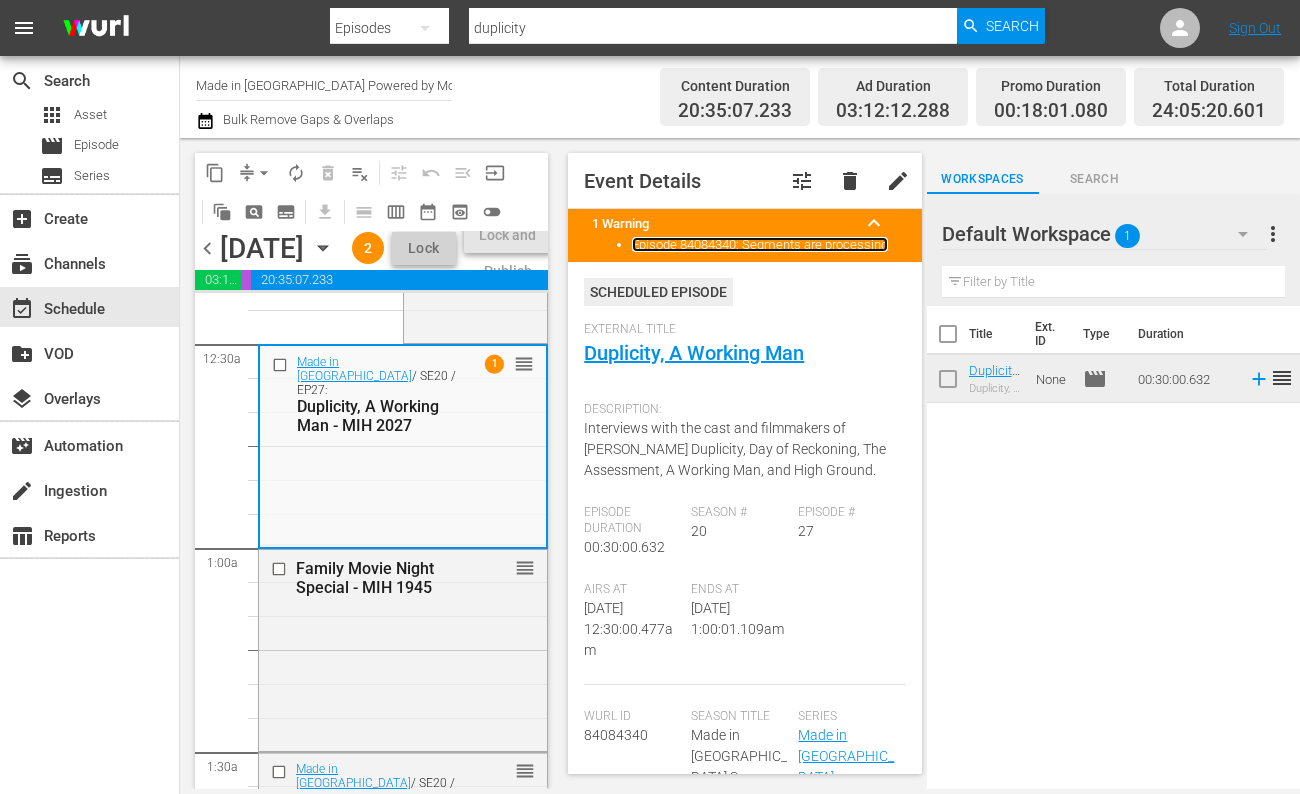 click on "Episode 84084340: Segments are processing" at bounding box center (760, 244) 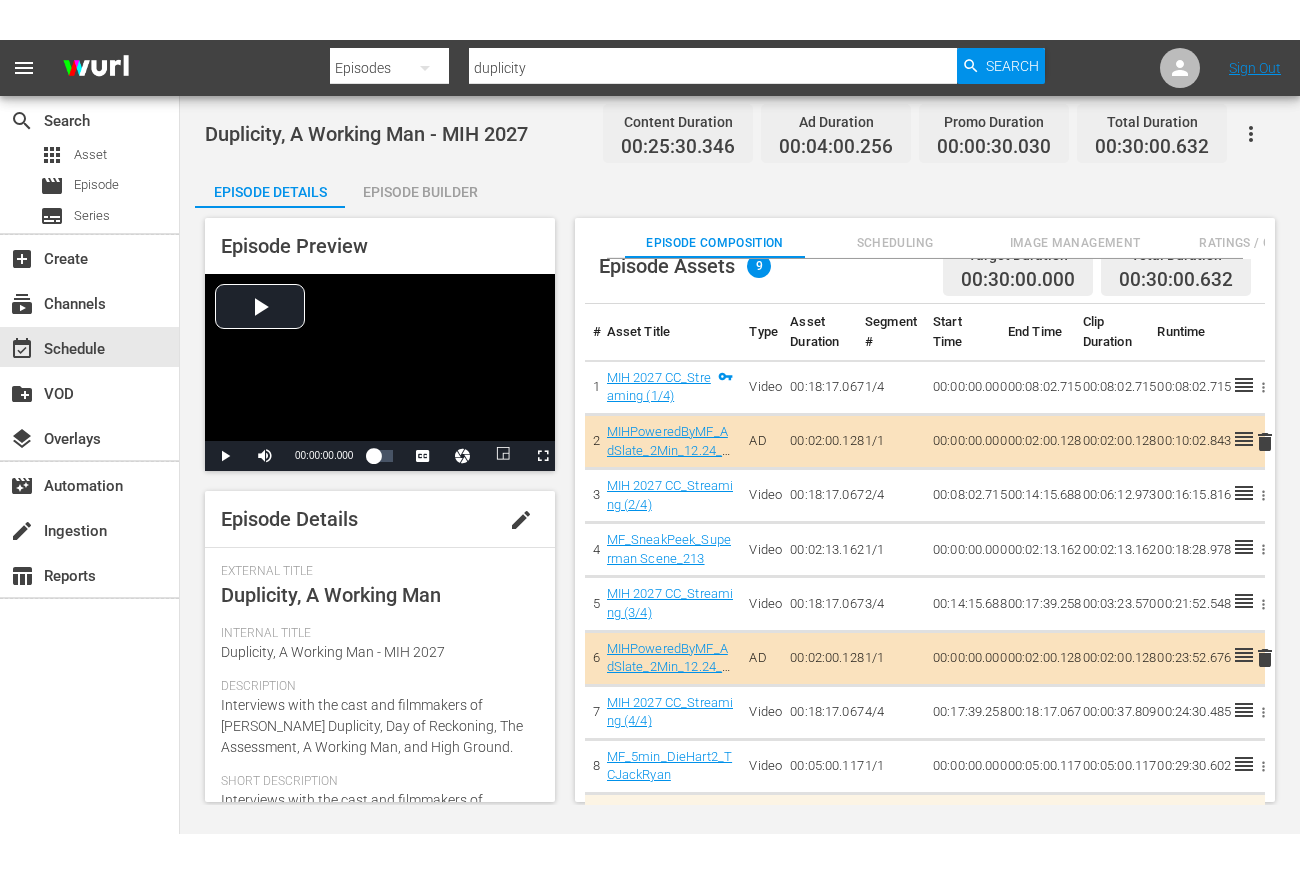 scroll, scrollTop: 67, scrollLeft: 0, axis: vertical 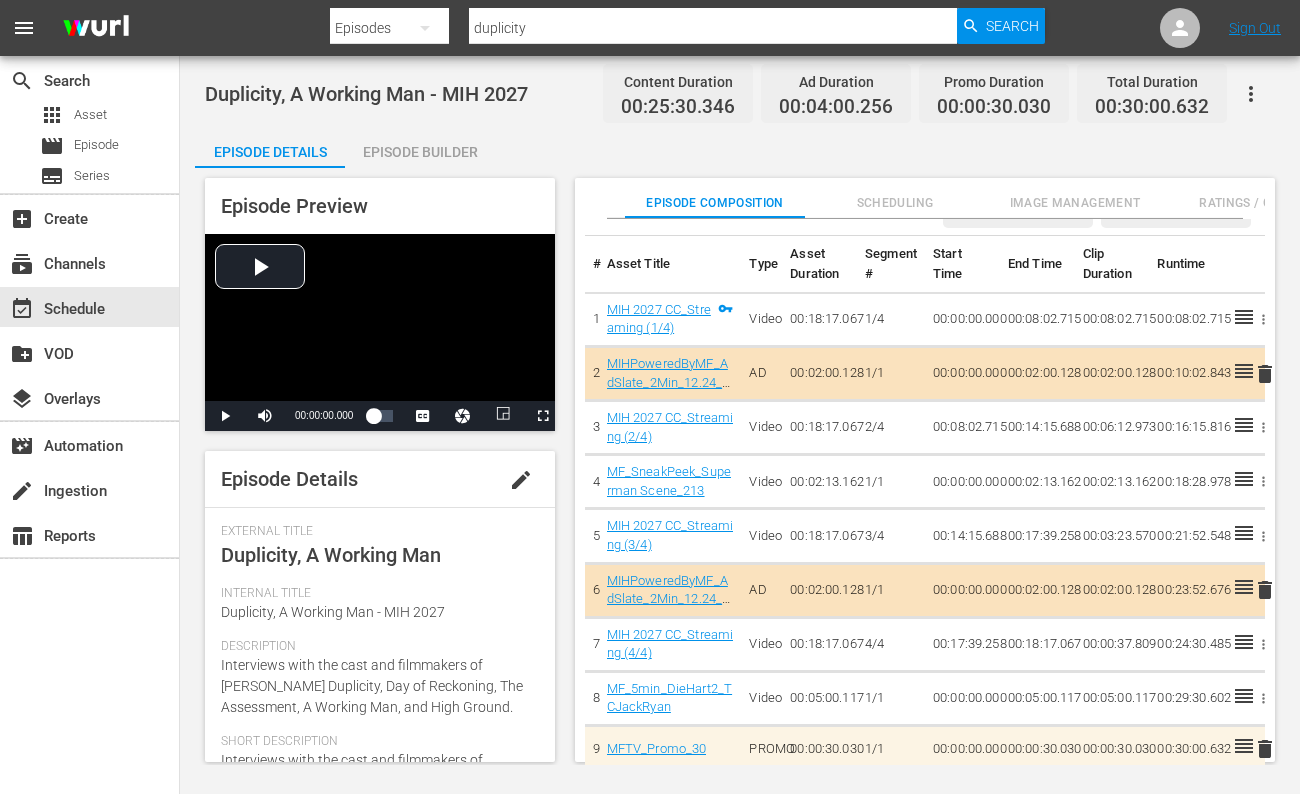 drag, startPoint x: 770, startPoint y: 789, endPoint x: 770, endPoint y: 806, distance: 17 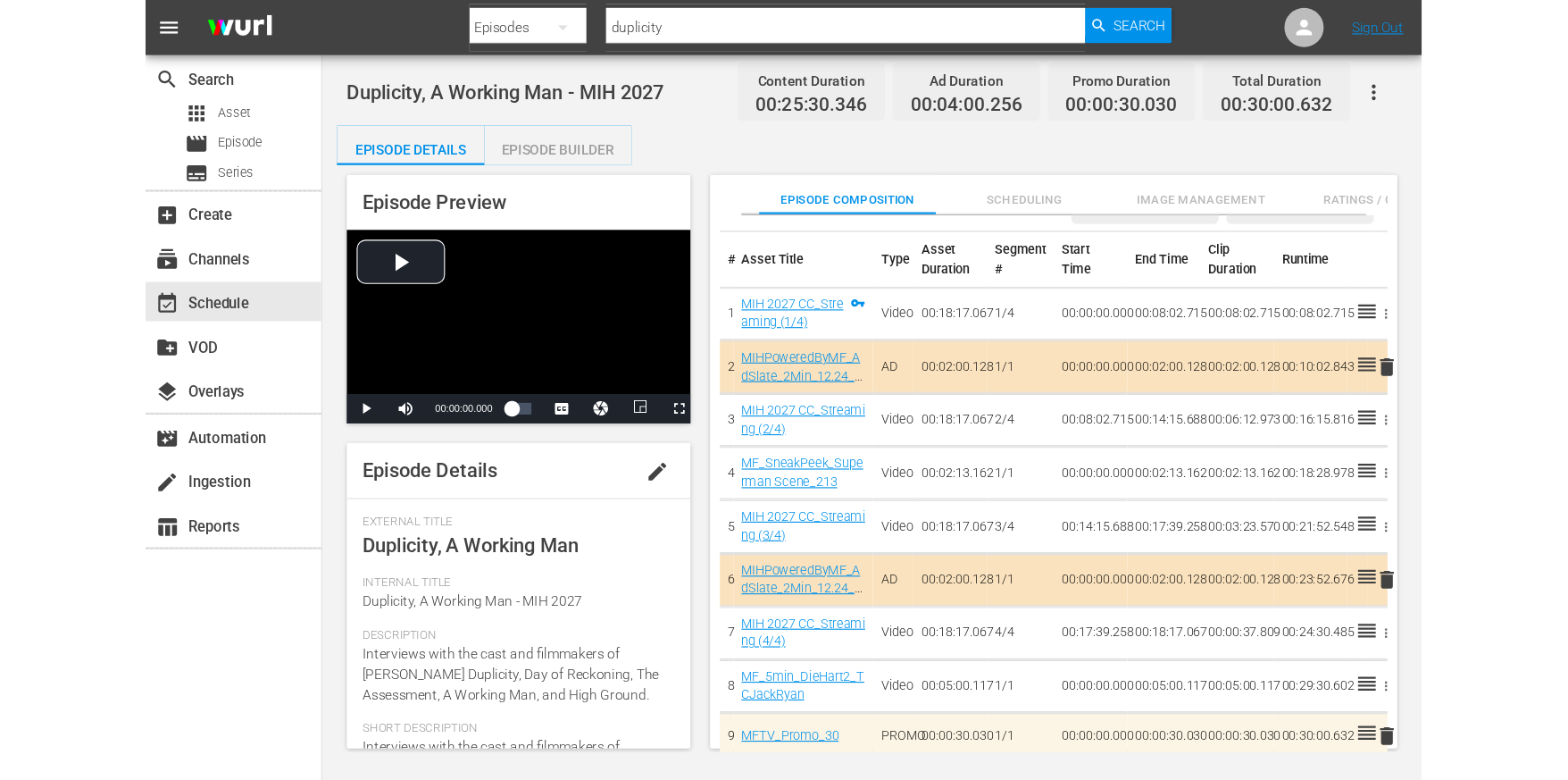 scroll, scrollTop: 0, scrollLeft: 0, axis: both 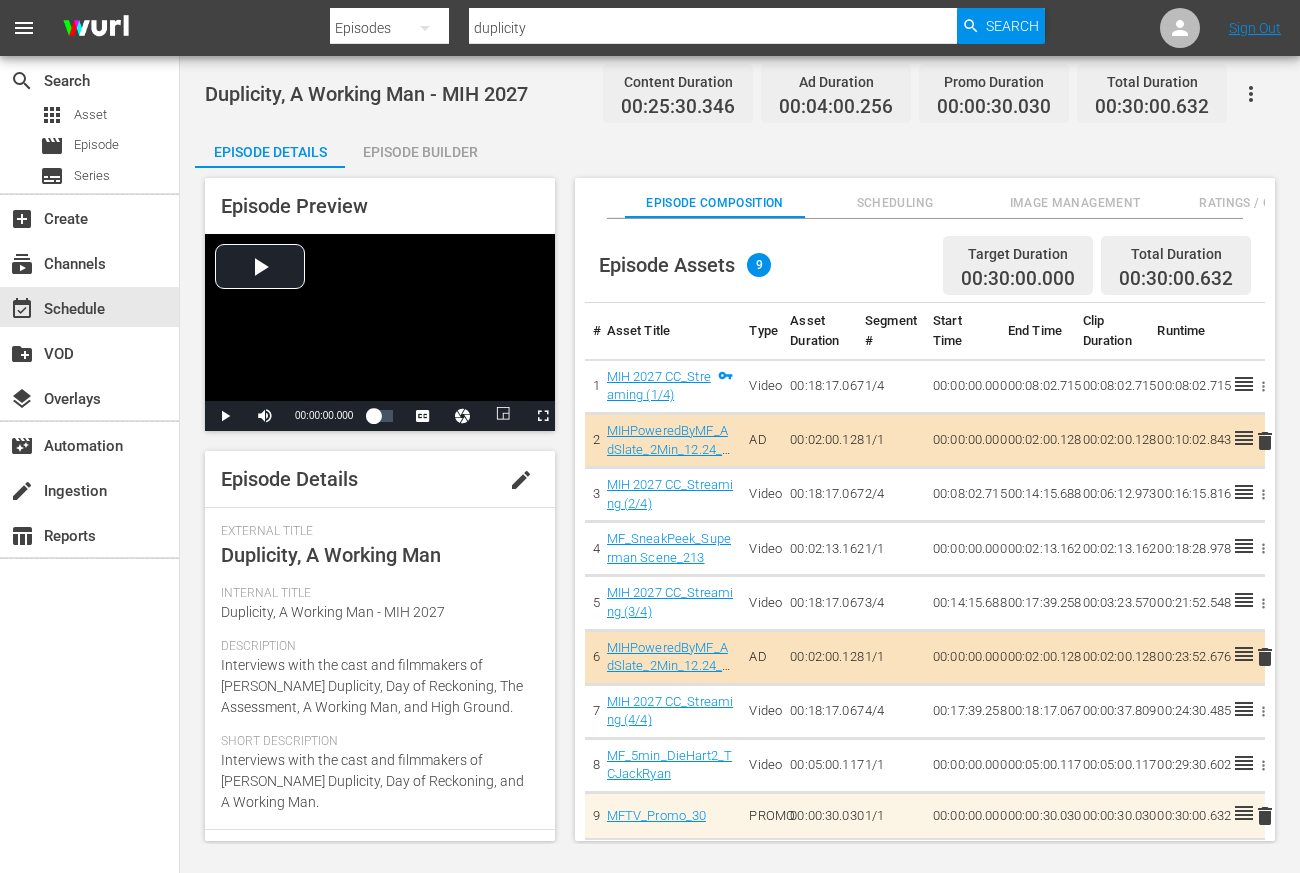 click on "9" at bounding box center (759, 265) 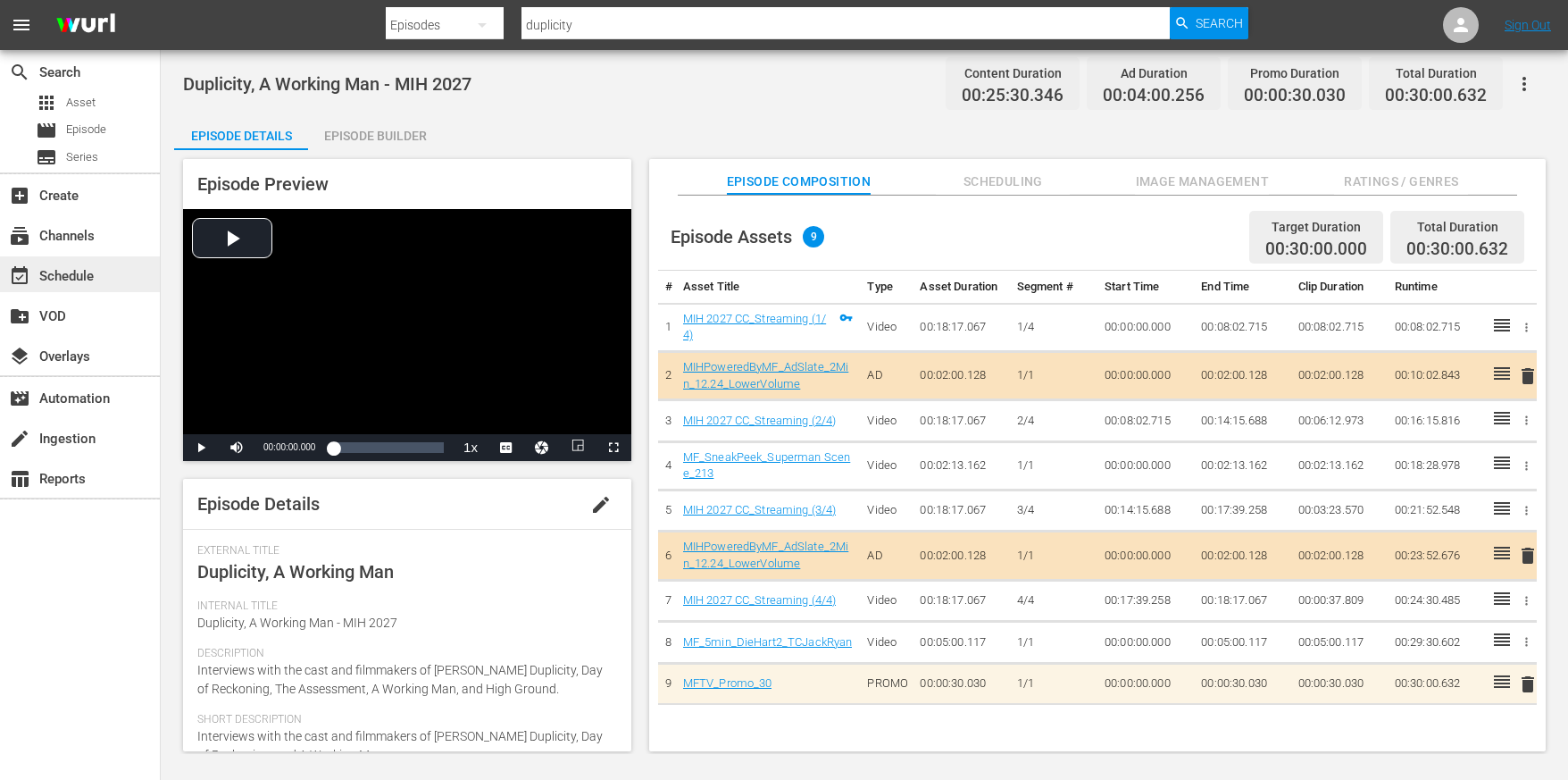 click on "event_available   Schedule" at bounding box center (50, 273) 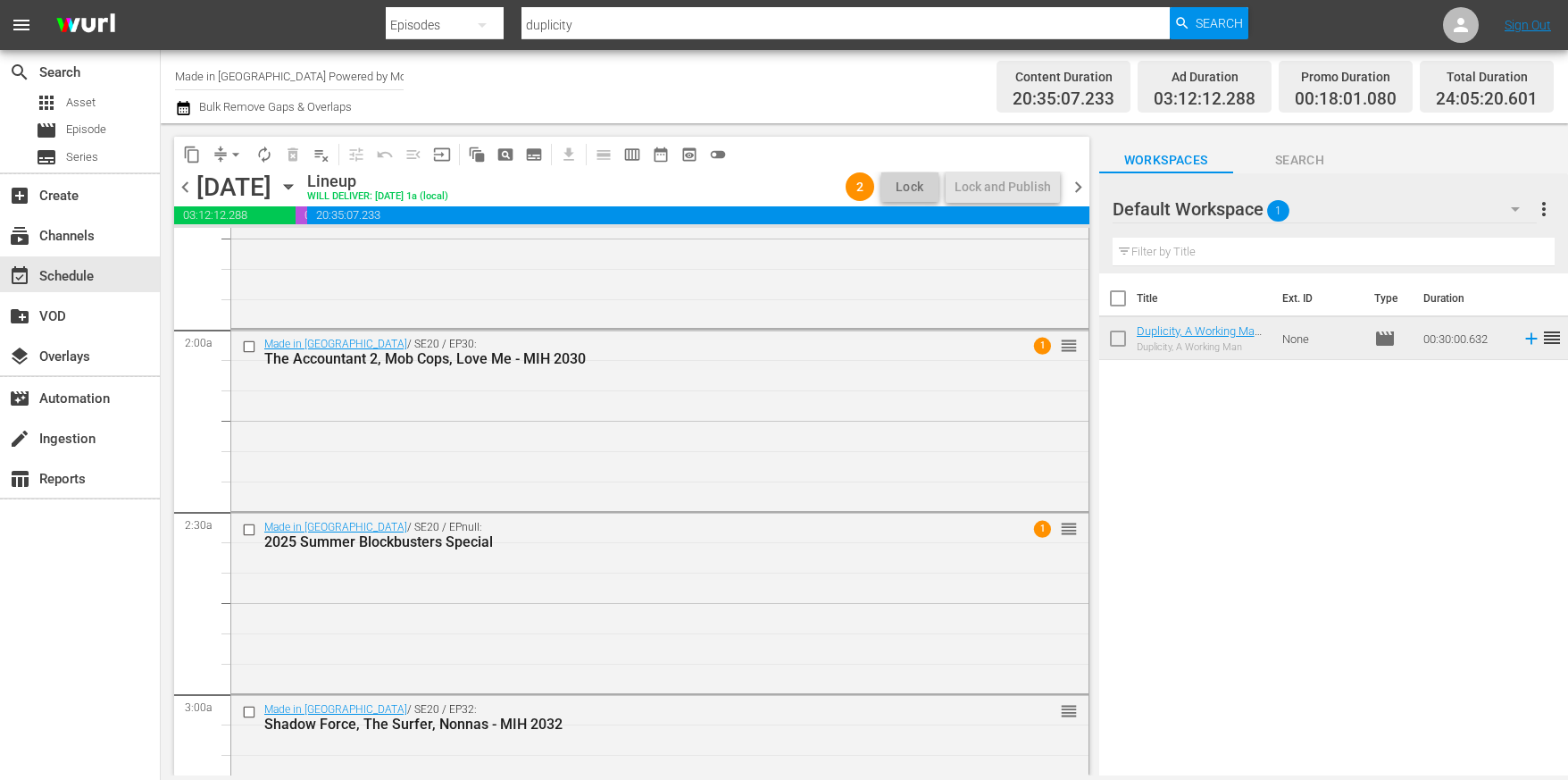 scroll, scrollTop: 621, scrollLeft: 0, axis: vertical 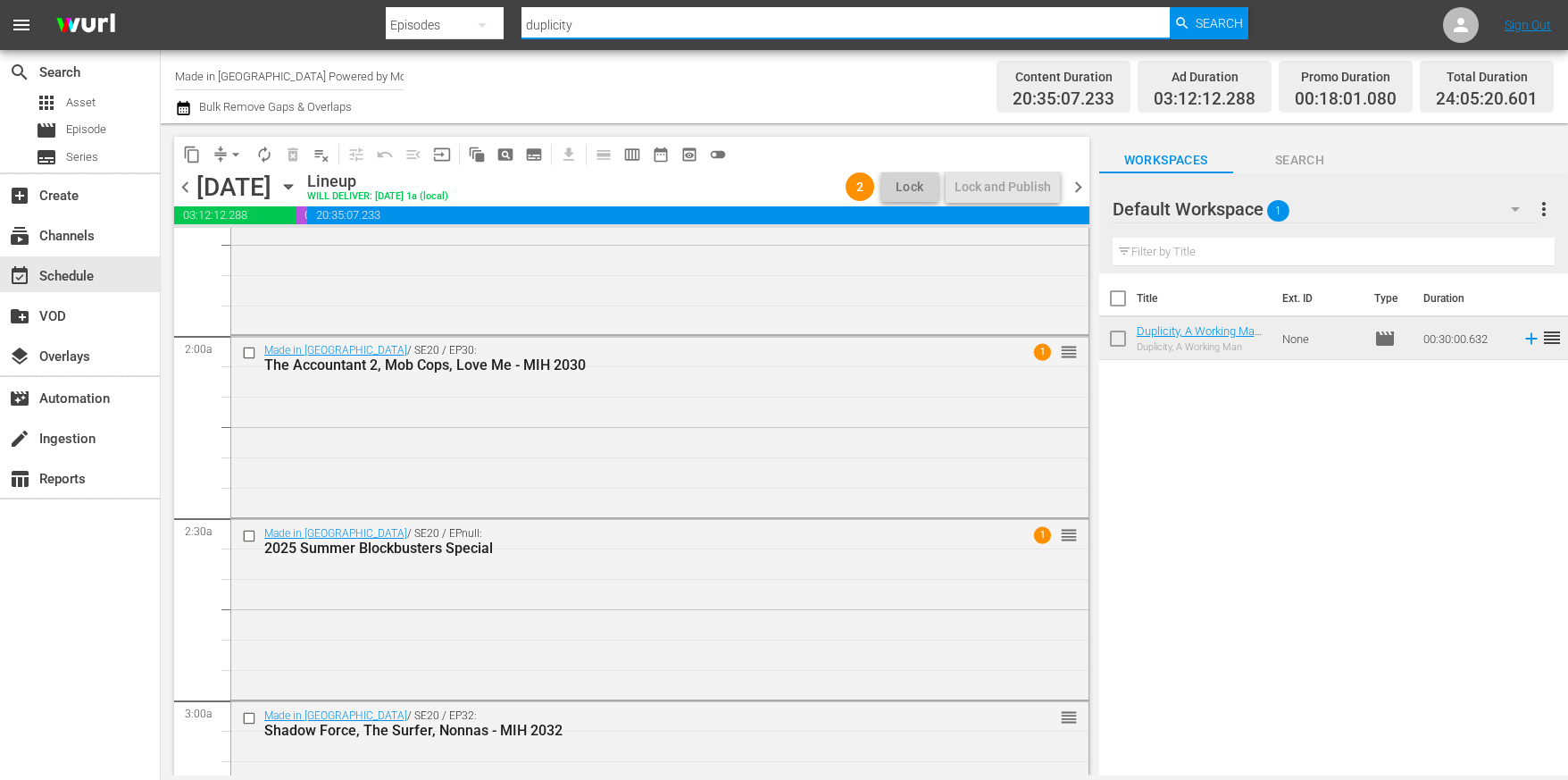 drag, startPoint x: 604, startPoint y: 23, endPoint x: 373, endPoint y: 5, distance: 231.70024 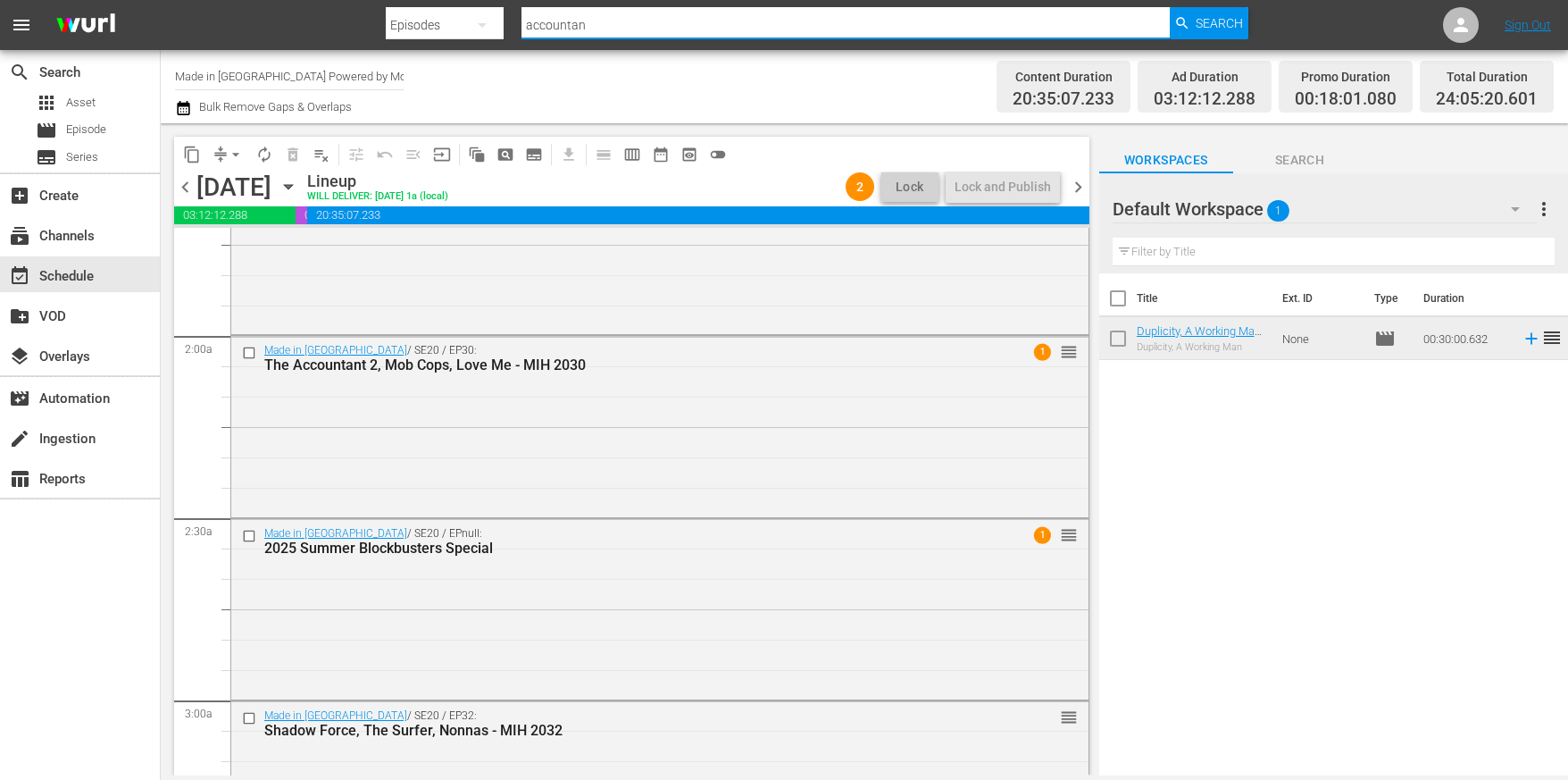 type on "accountant" 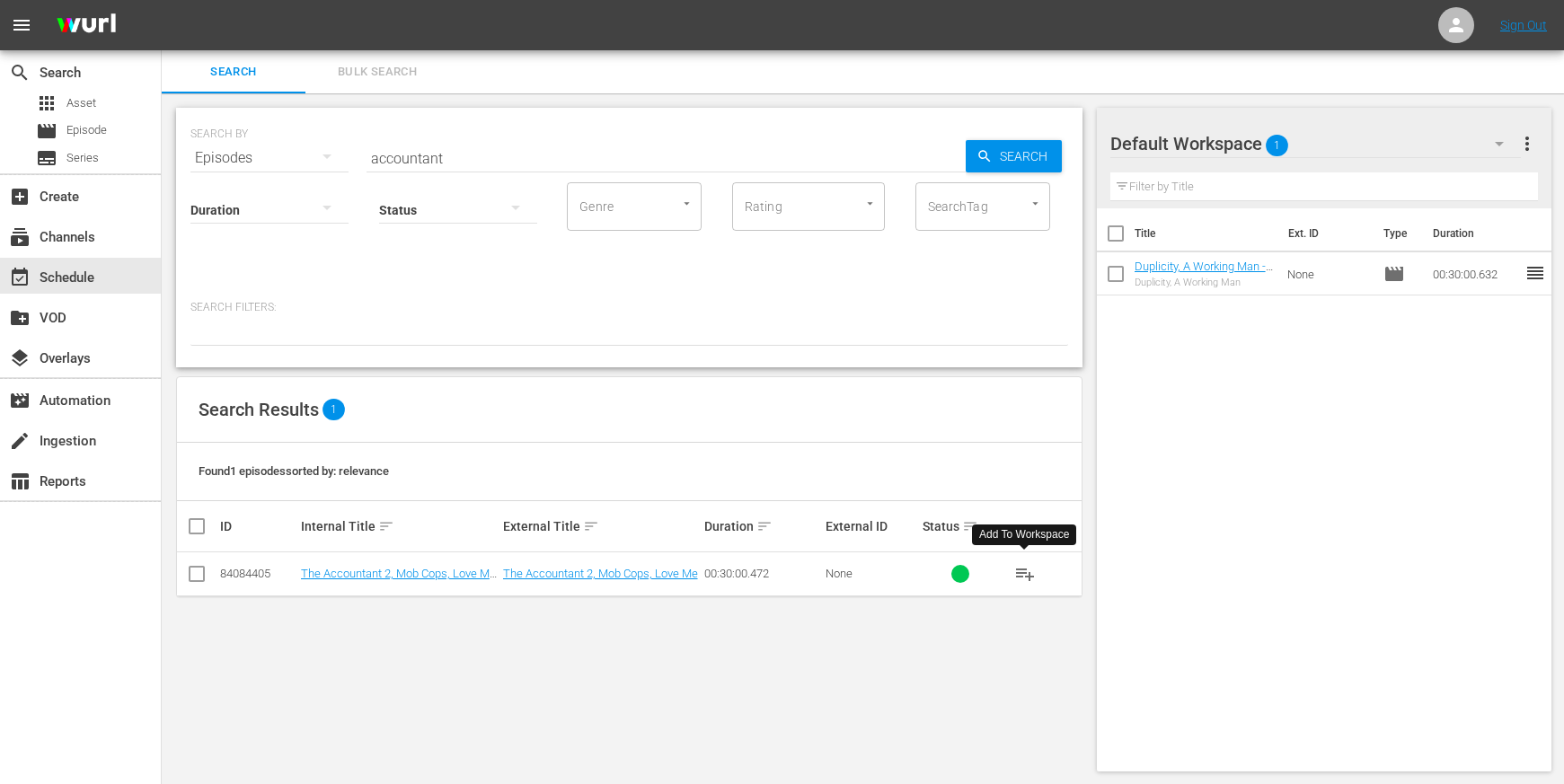 click on "playlist_add" at bounding box center [1025, 574] 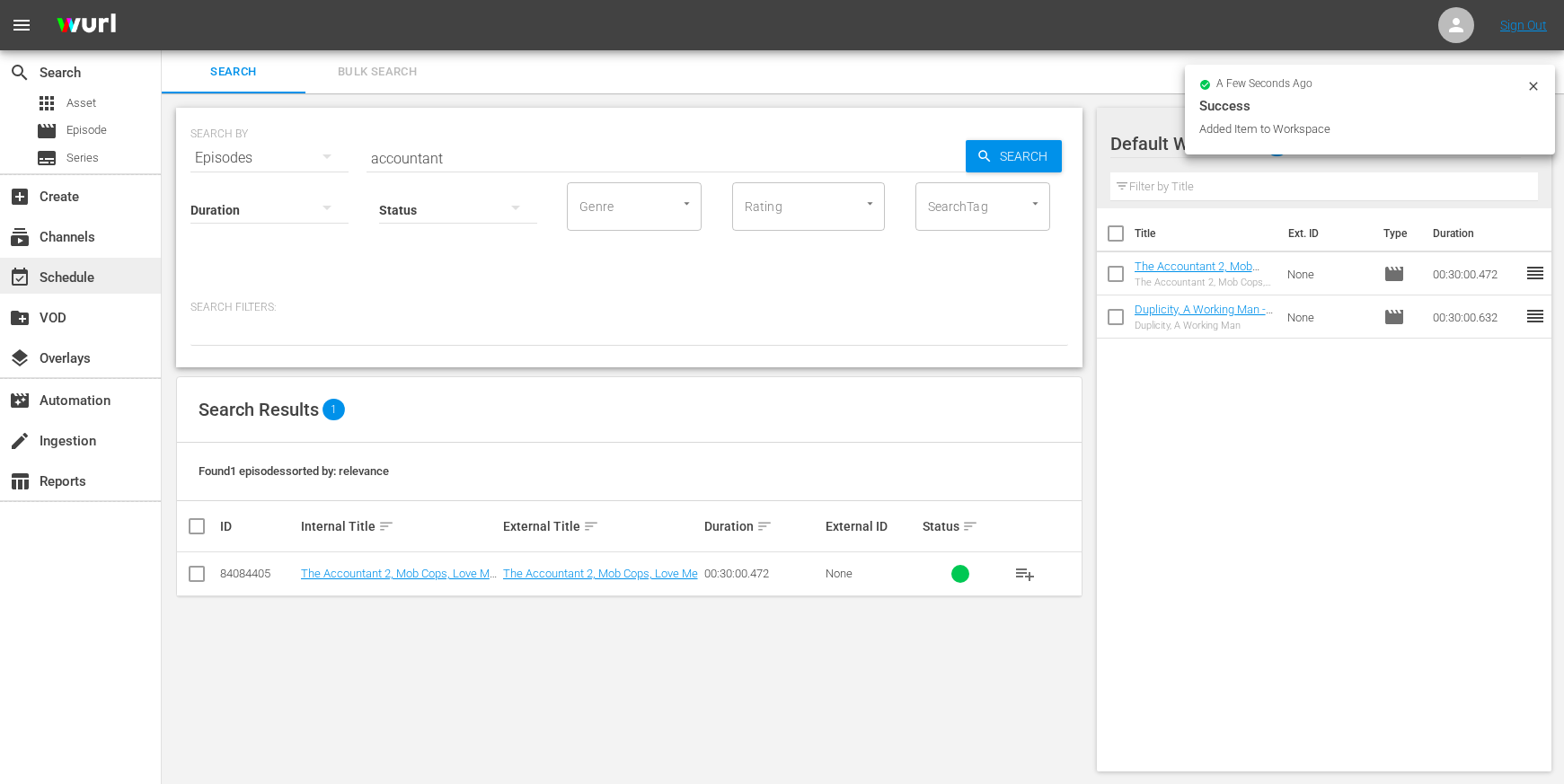 click on "event_available   Schedule" at bounding box center (50, 275) 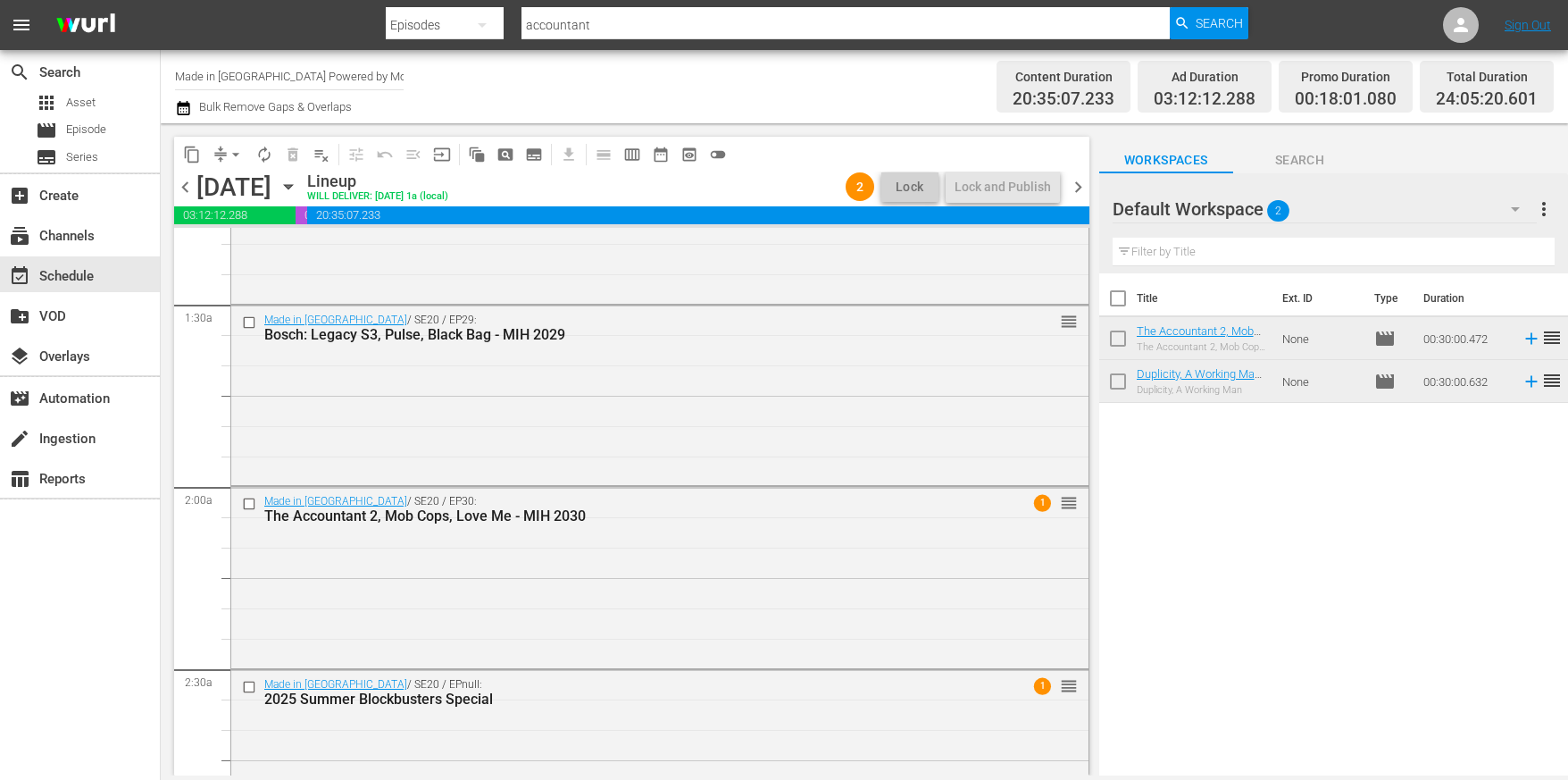 scroll, scrollTop: 474, scrollLeft: 0, axis: vertical 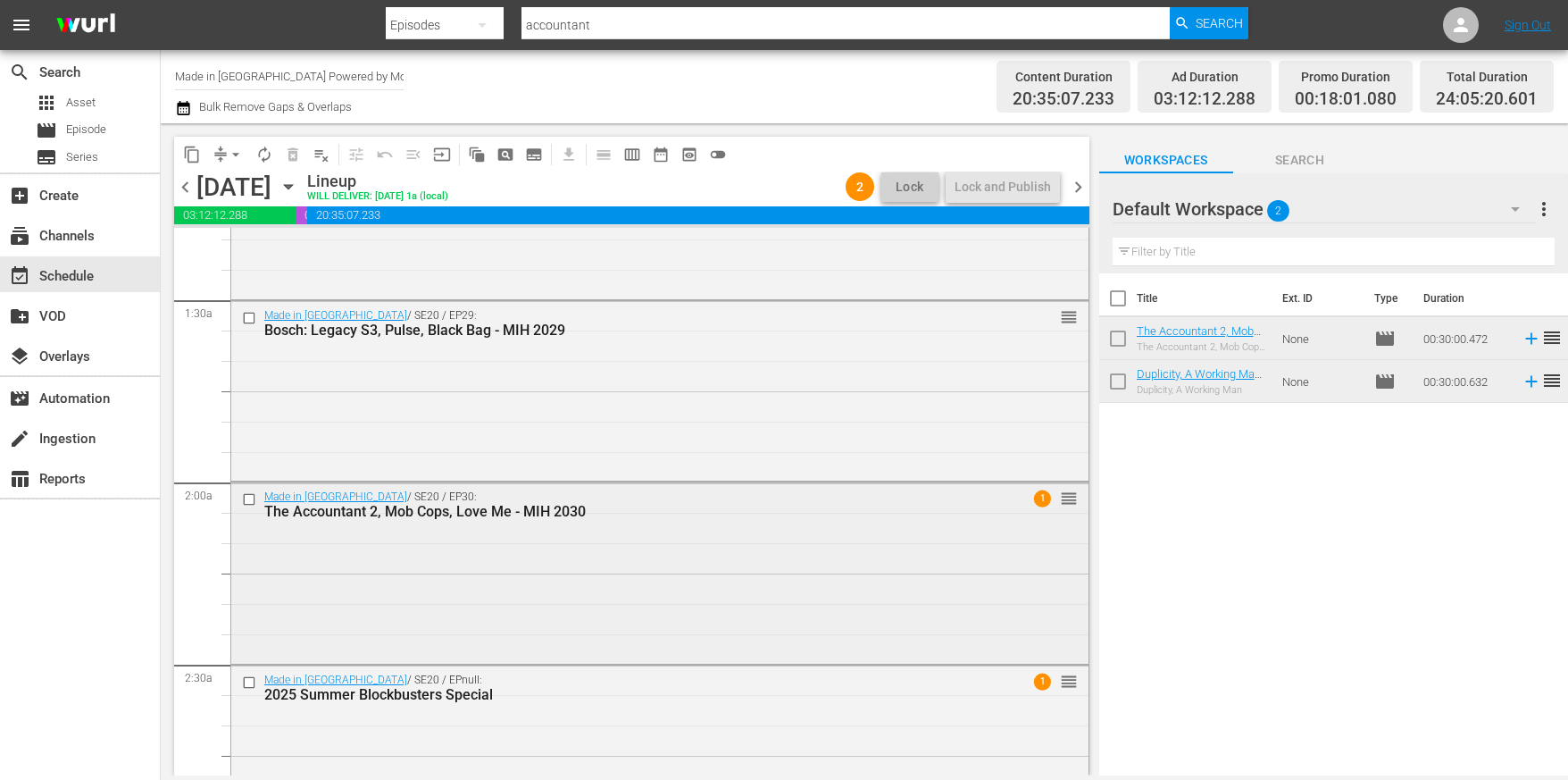 click on "Made in [GEOGRAPHIC_DATA]  / SE20 / EP30:
The Accountant 2, Mob Cops, Love Me - MIH 2030 1 reorder" at bounding box center [660, 571] 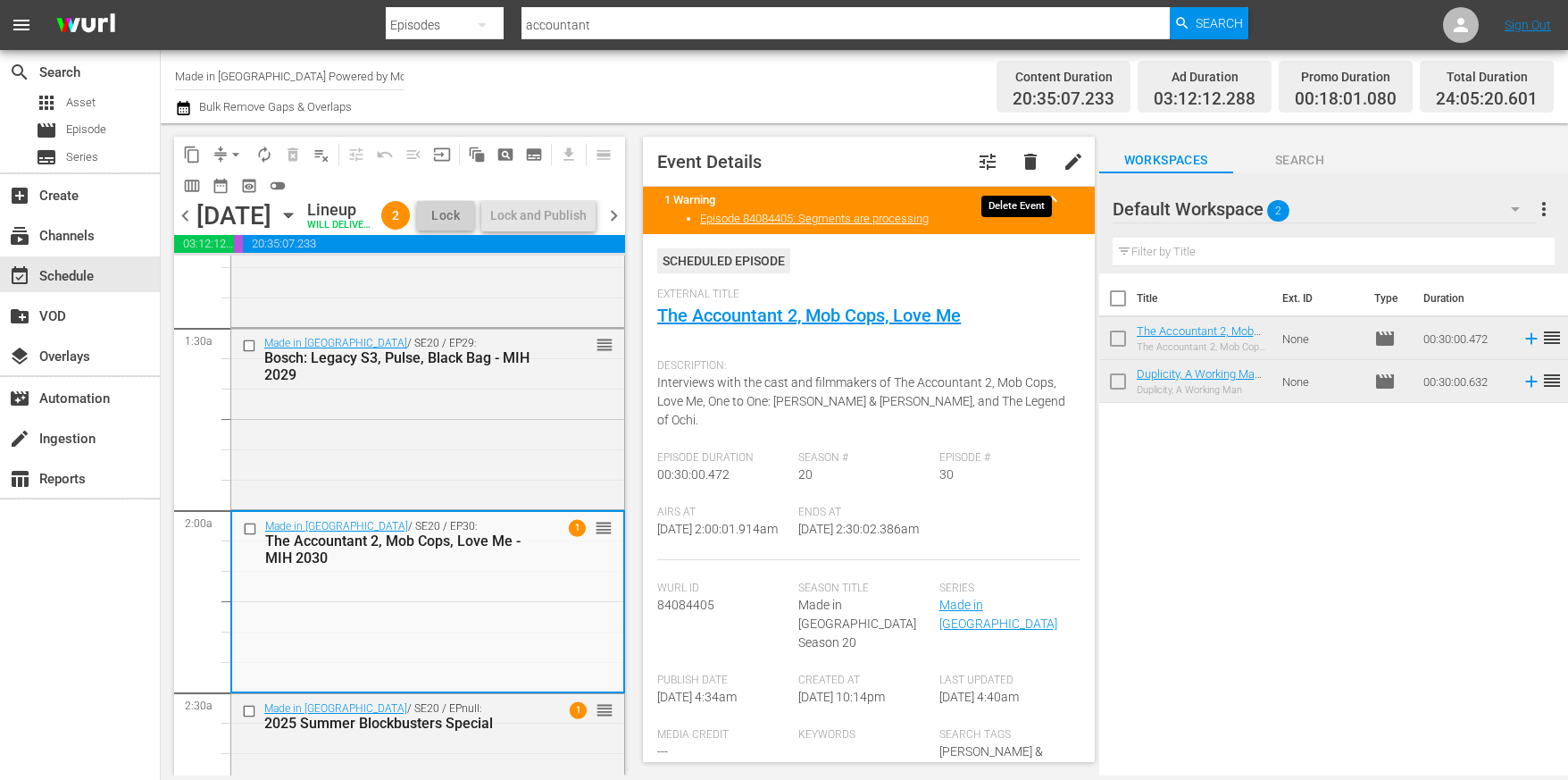click on "delete" at bounding box center (1030, 162) 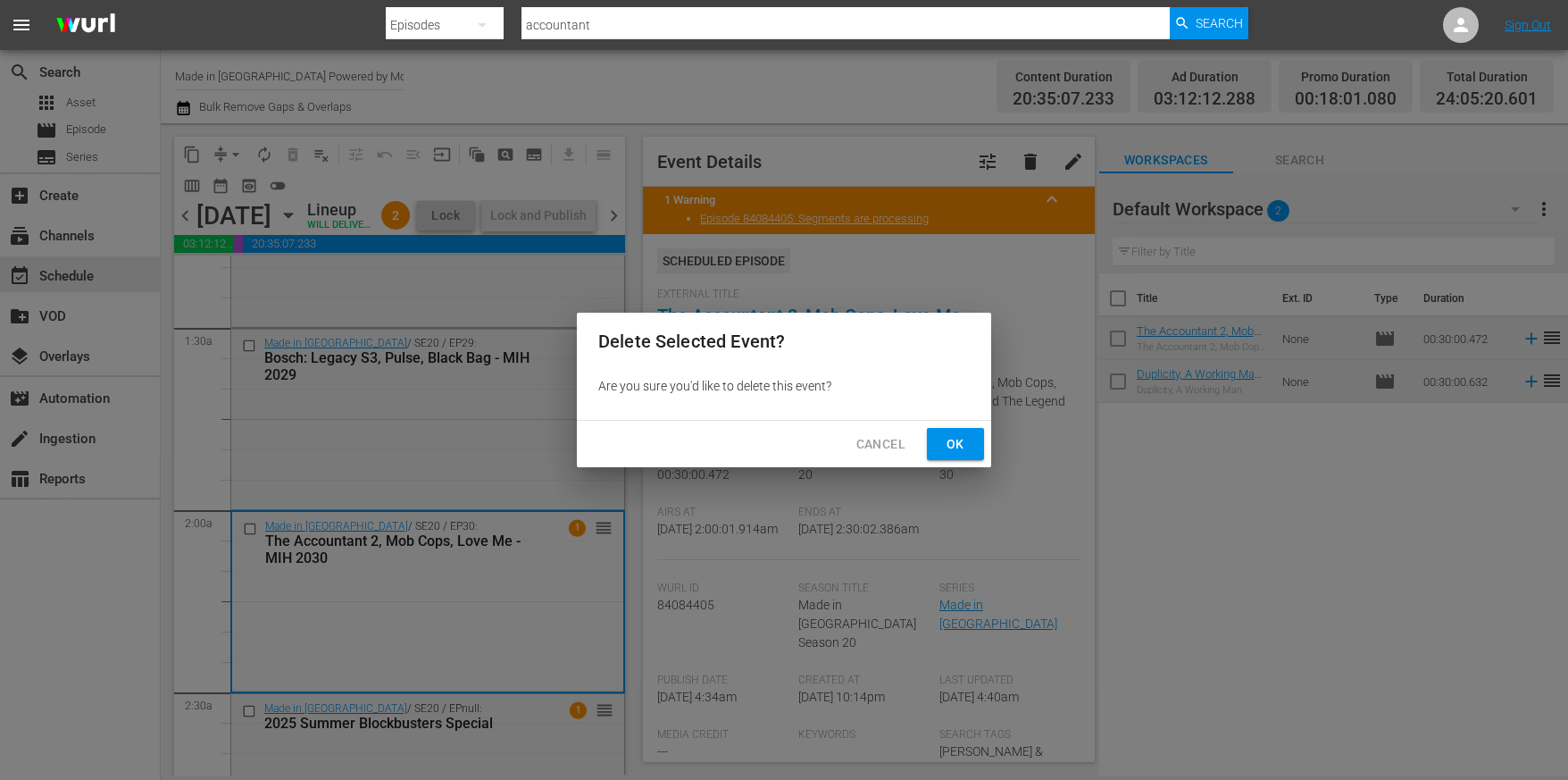 click on "Ok" at bounding box center [955, 444] 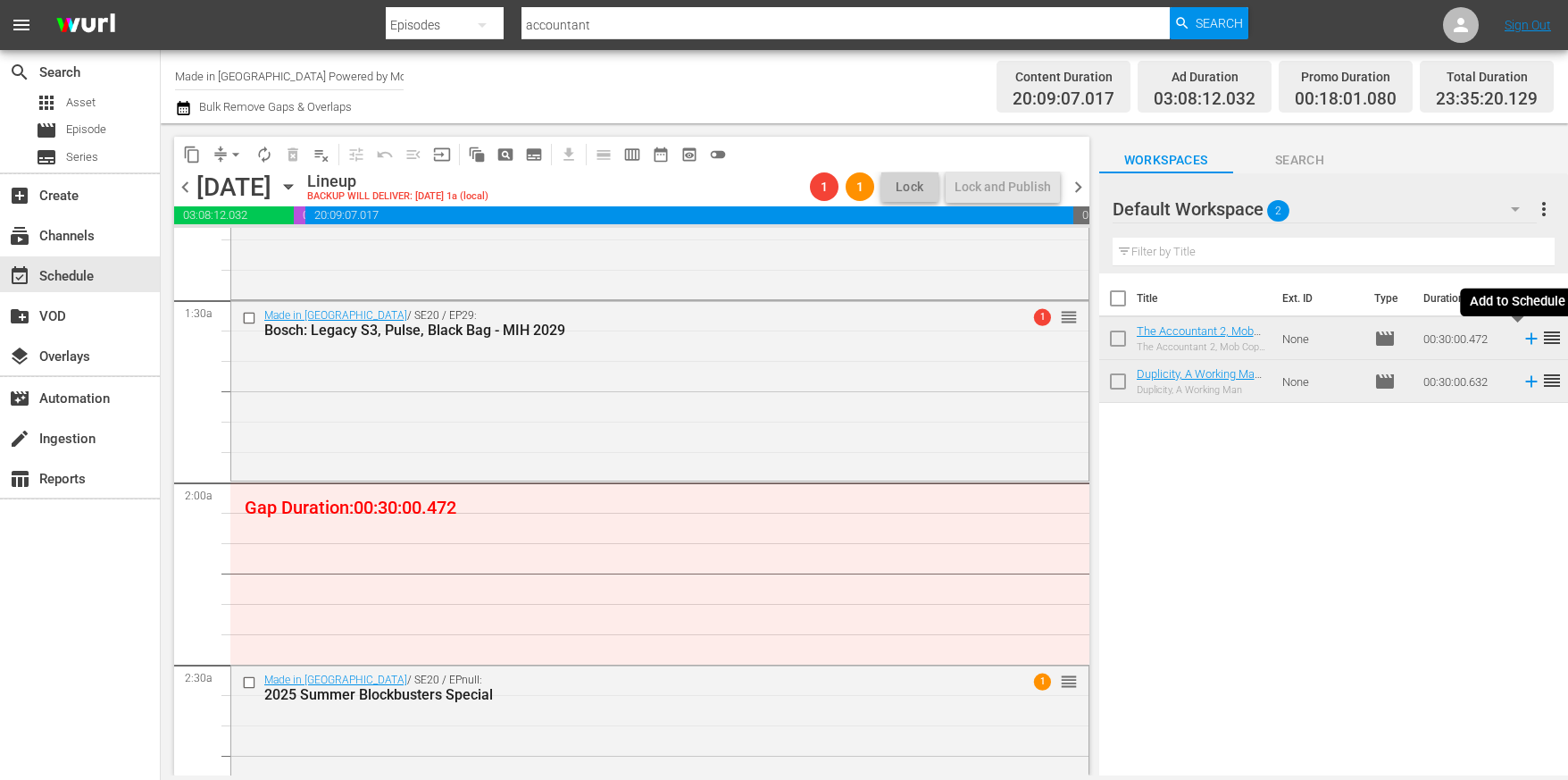 click 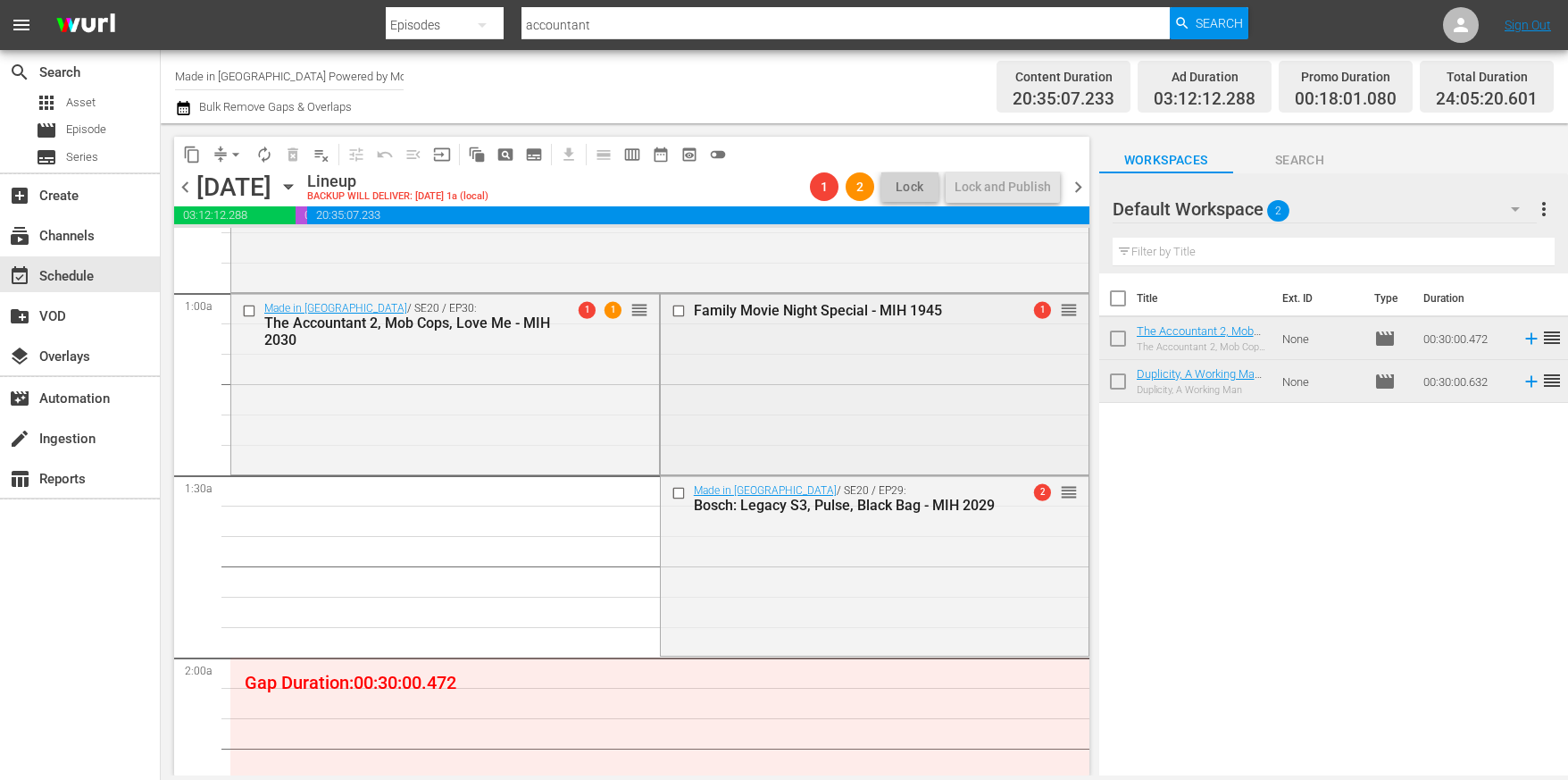 scroll, scrollTop: 340, scrollLeft: 0, axis: vertical 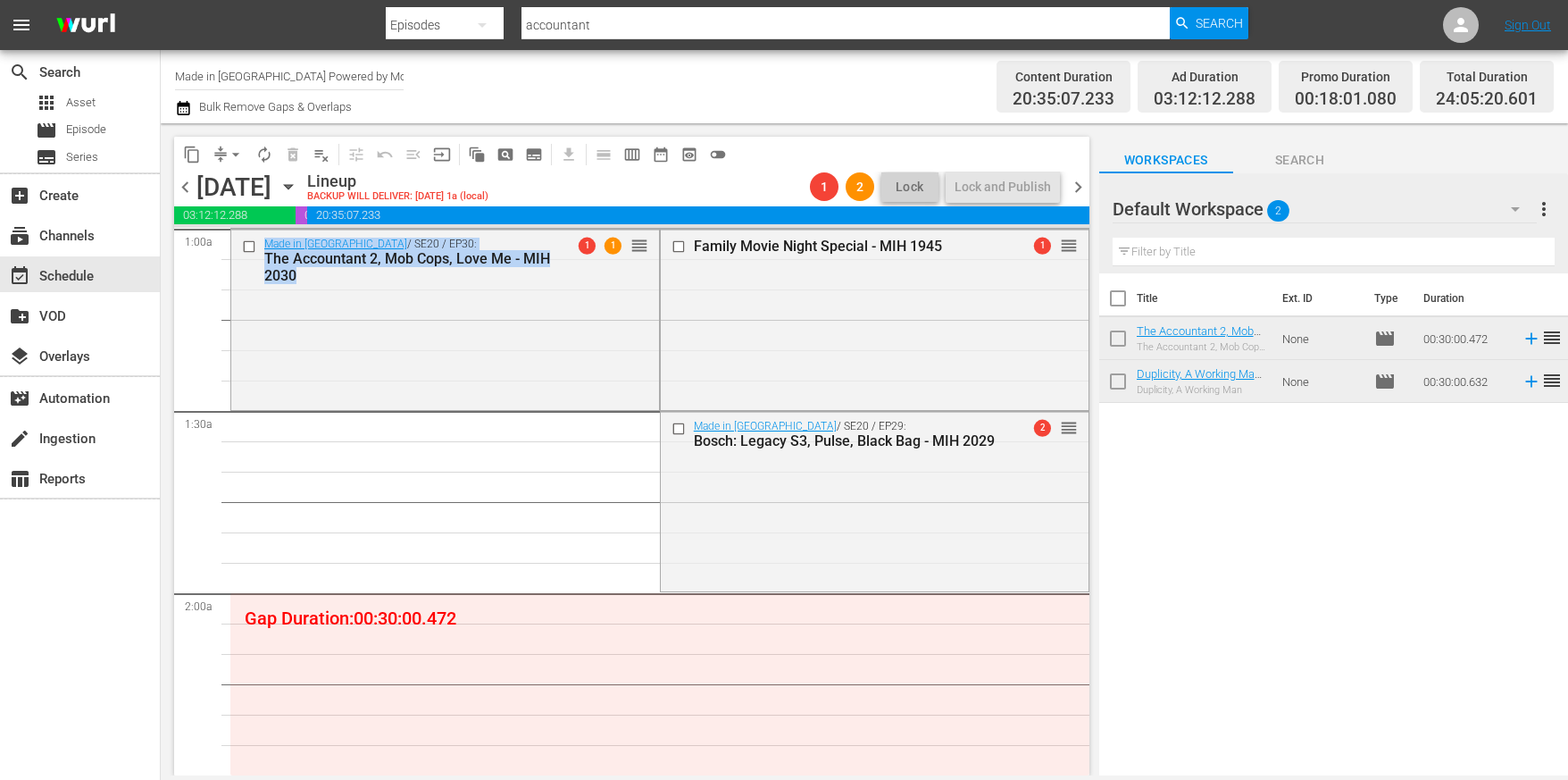 drag, startPoint x: 438, startPoint y: 303, endPoint x: 407, endPoint y: 596, distance: 294.63537 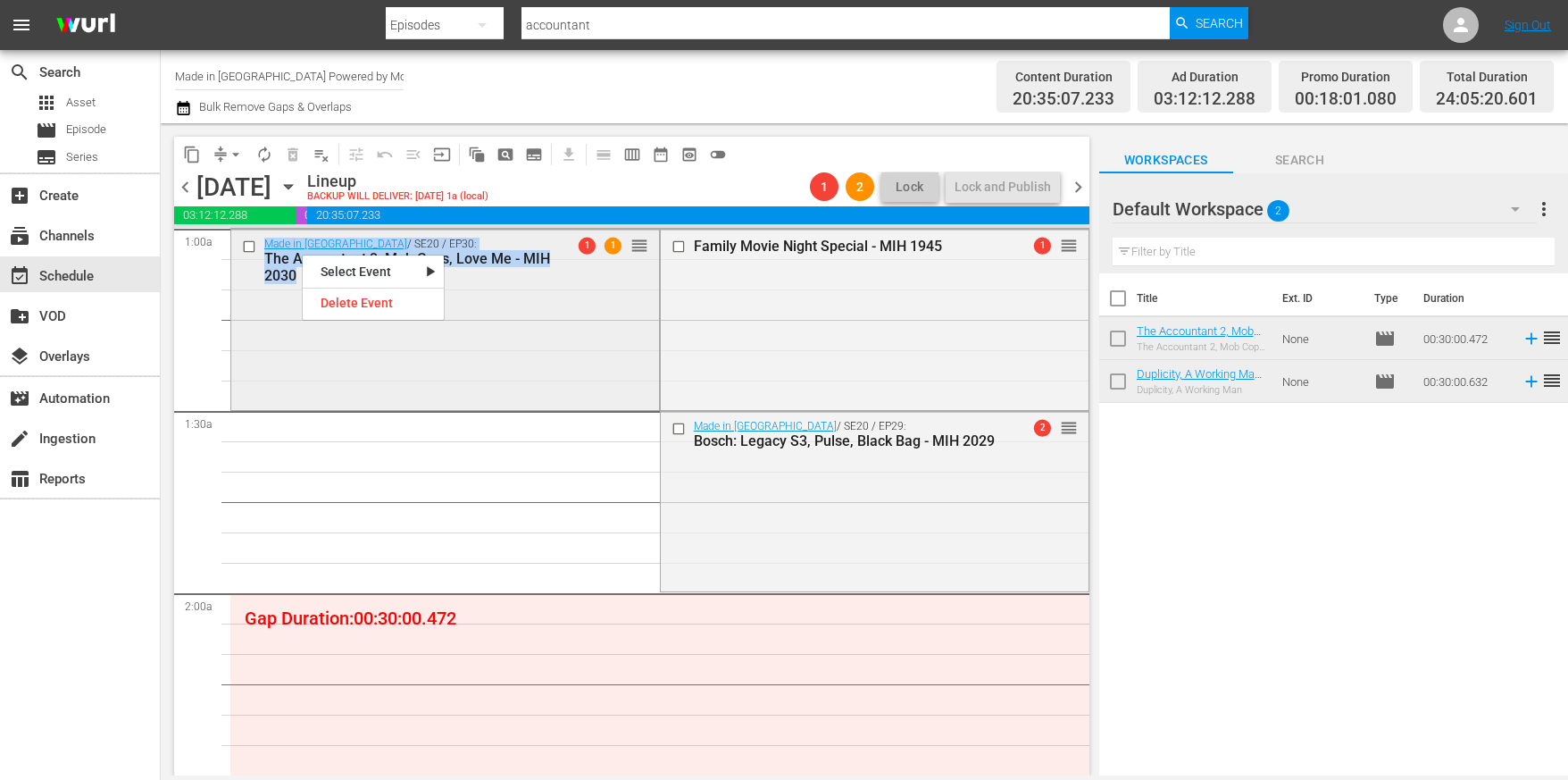 click on "Made in [GEOGRAPHIC_DATA]  / SE20 / EP30:
The Accountant 2, Mob Cops, Love Me - MIH 2030 1 1 reorder" at bounding box center (445, 318) 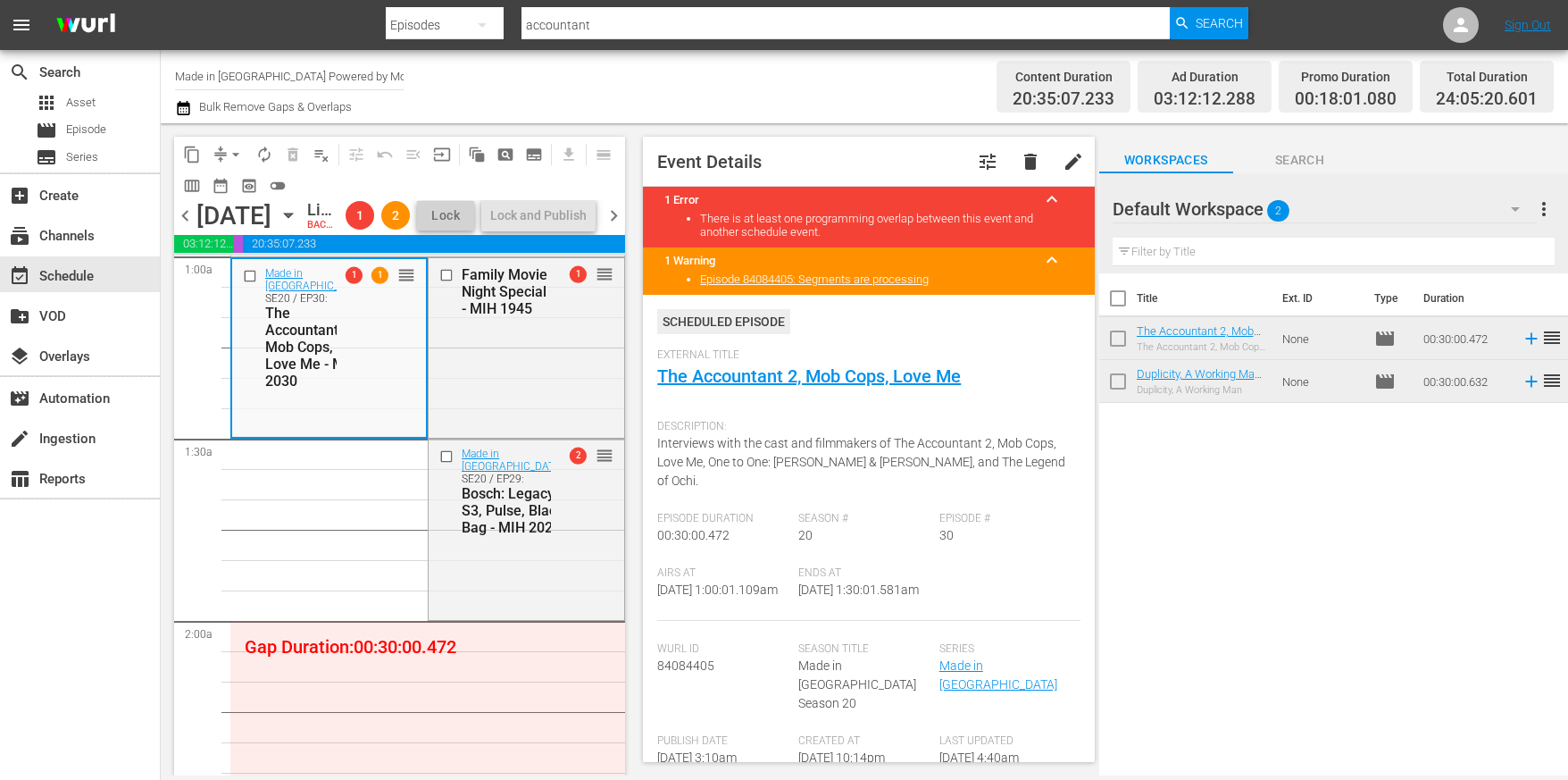 click on "30 Made in [GEOGRAPHIC_DATA] TEEN  / SE15 / EP22:
Dramatic Documentaries - TEEN 1522 BRB 1 reorder Made in [GEOGRAPHIC_DATA]  / SE20 / EP27:
Duplicity, A Working Man - MIH 2027 1 reorder Made in [GEOGRAPHIC_DATA]  / SE20 / EP27:
Duplicity, A Working Man - MIH 2027 1 reorder Made in [GEOGRAPHIC_DATA]  / SE20 / EP27:
Duplicity, A Working Man - MIH 2027 1 reorder Made in [GEOGRAPHIC_DATA]  / SE20 / EP22:
[GEOGRAPHIC_DATA] in [GEOGRAPHIC_DATA], Cleaner - MIH 2022 1 reorder Made in [GEOGRAPHIC_DATA]  / SE20 / EP22:
[GEOGRAPHIC_DATA] in [GEOGRAPHIC_DATA], Cleaner - MIH 2022 1 reorder Made in [GEOGRAPHIC_DATA]  / SE20 / EP22:
[GEOGRAPHIC_DATA] in [GEOGRAPHIC_DATA], Cleaner - MIH 2022 1 reorder Made in [GEOGRAPHIC_DATA]  / SE20 / EPnull:
2025 Summer Blockbusters Special 1 reorder Made in [GEOGRAPHIC_DATA]  / SE20 / EPnull:
2025 Summer Blockbusters Special 1 reorder Made in [GEOGRAPHIC_DATA]  / SE20 / EPnull:
2025 Summer Blockbusters Special 1 reorder Made in [GEOGRAPHIC_DATA]  / SE20 / EP26:
Ash, Visionaries, Dope Thief - MIH 2026 reorder Made in [GEOGRAPHIC_DATA]  / SE20 / EP26:
Ash, Visionaries, Dope Thief - MIH 2026 reorder Made in [GEOGRAPHIC_DATA] 1" at bounding box center [399, 4266] 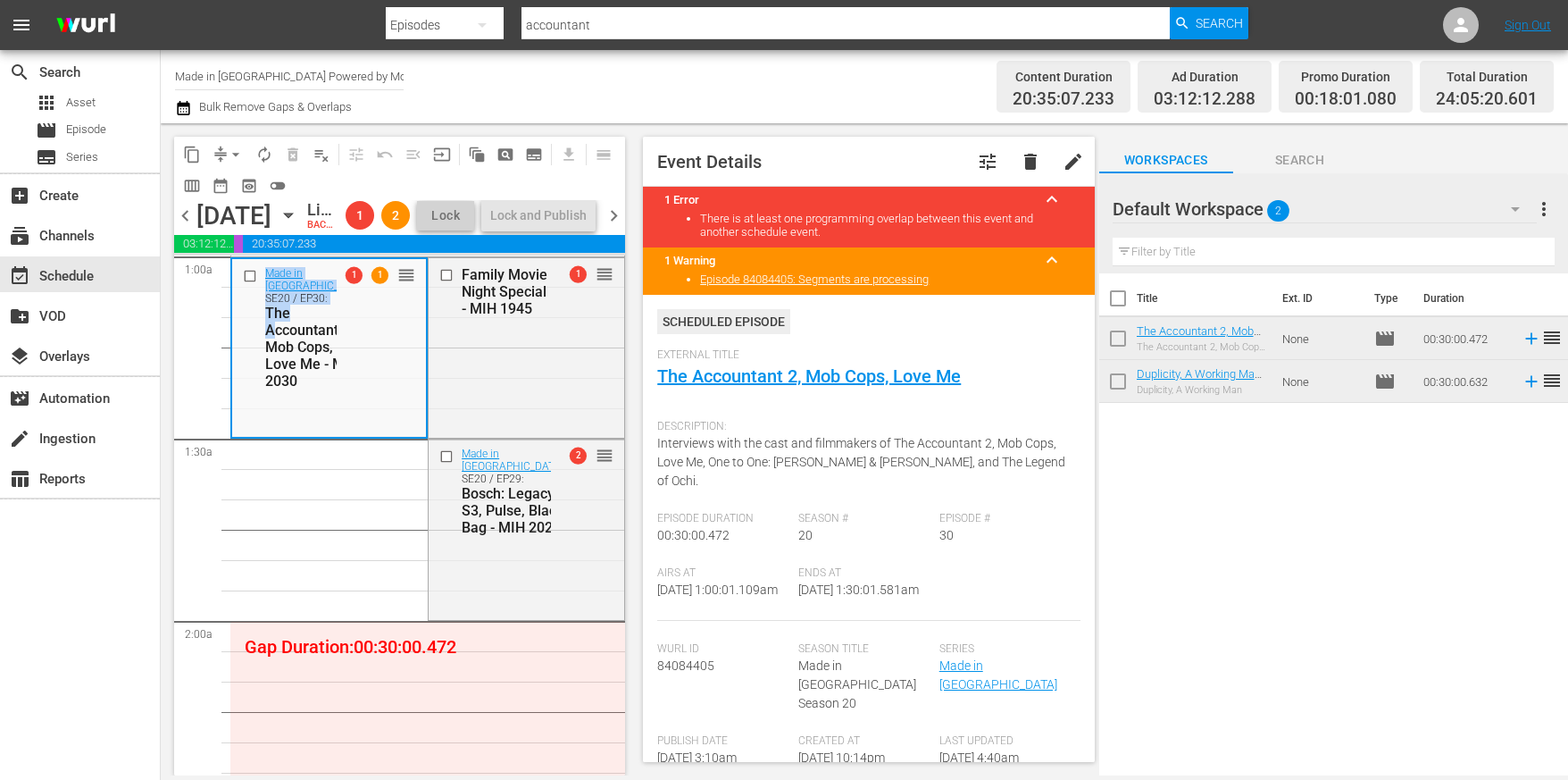 drag, startPoint x: 277, startPoint y: 350, endPoint x: 336, endPoint y: 695, distance: 350.00857 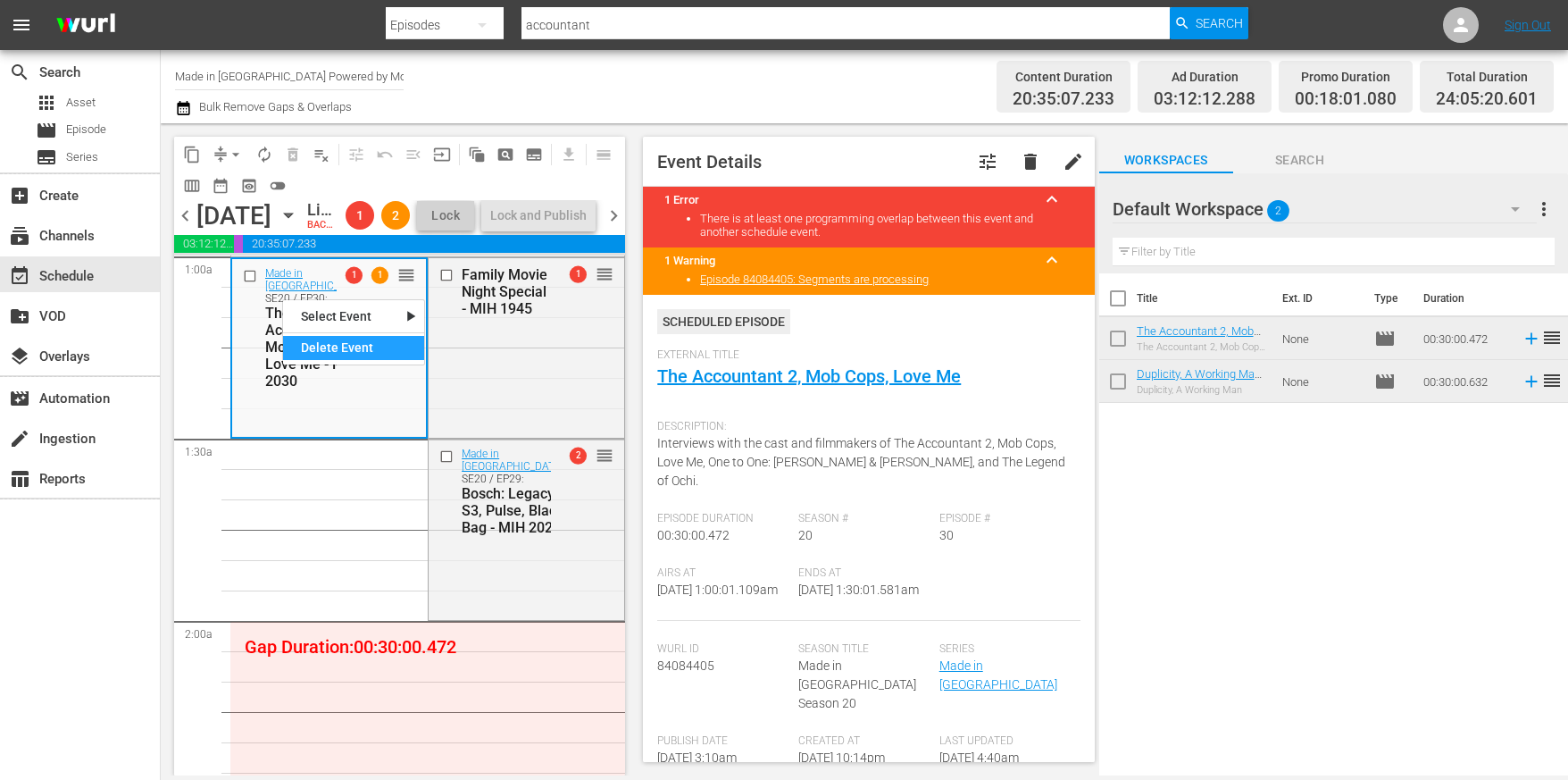 click on "Delete Event" at bounding box center (354, 348) 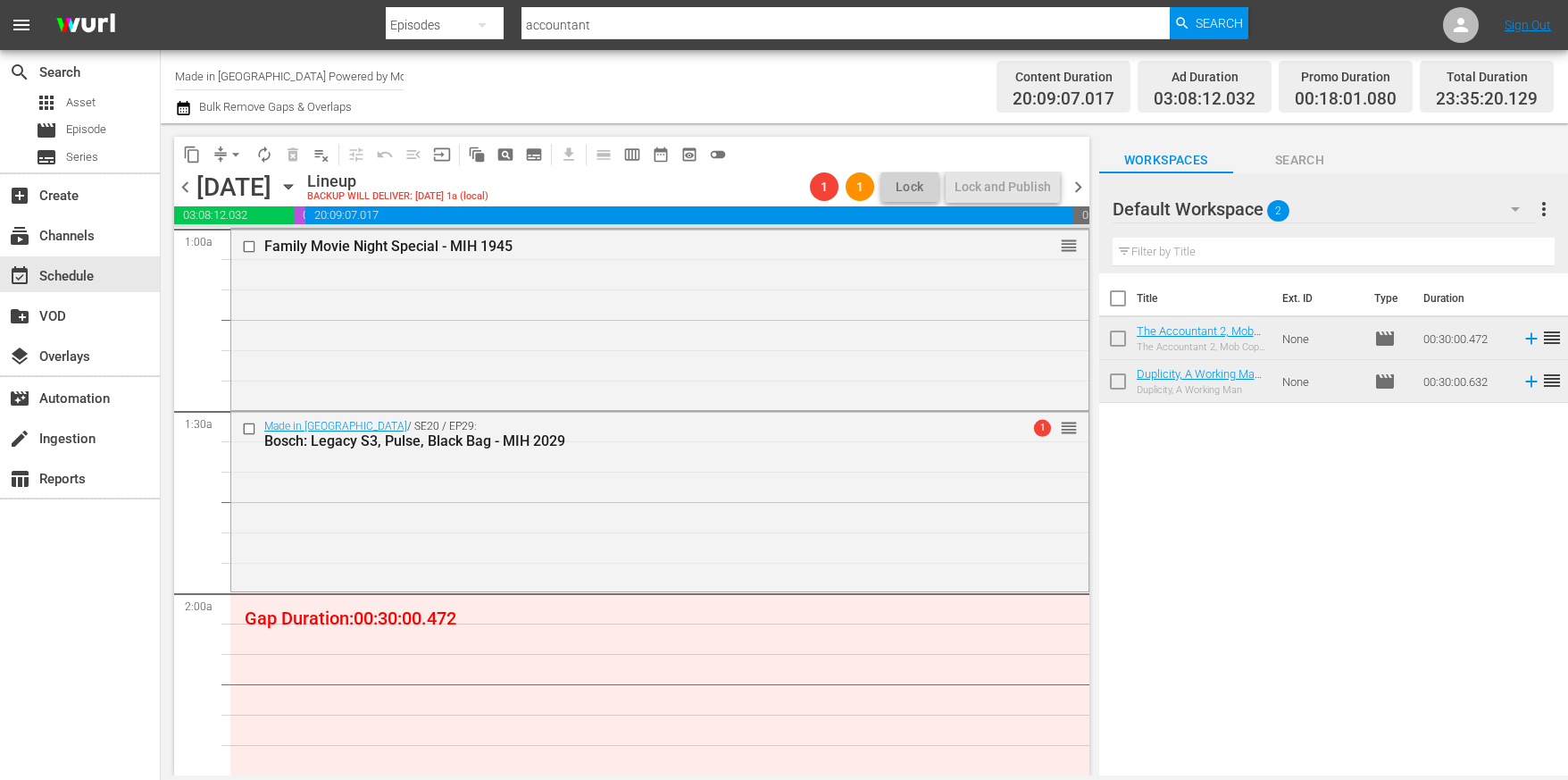 scroll, scrollTop: 408, scrollLeft: 0, axis: vertical 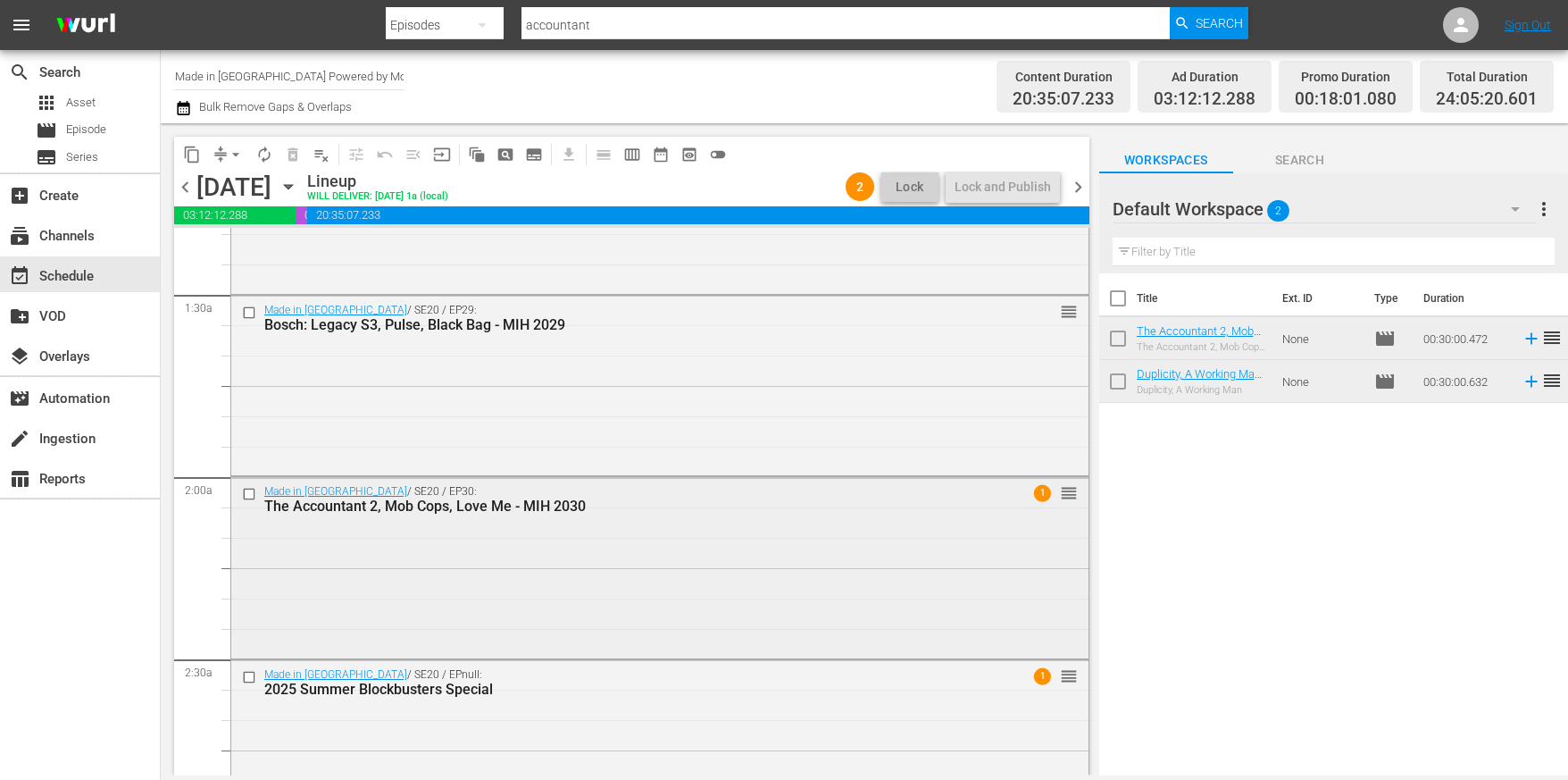 click on "1 reorder" at bounding box center [1034, 492] 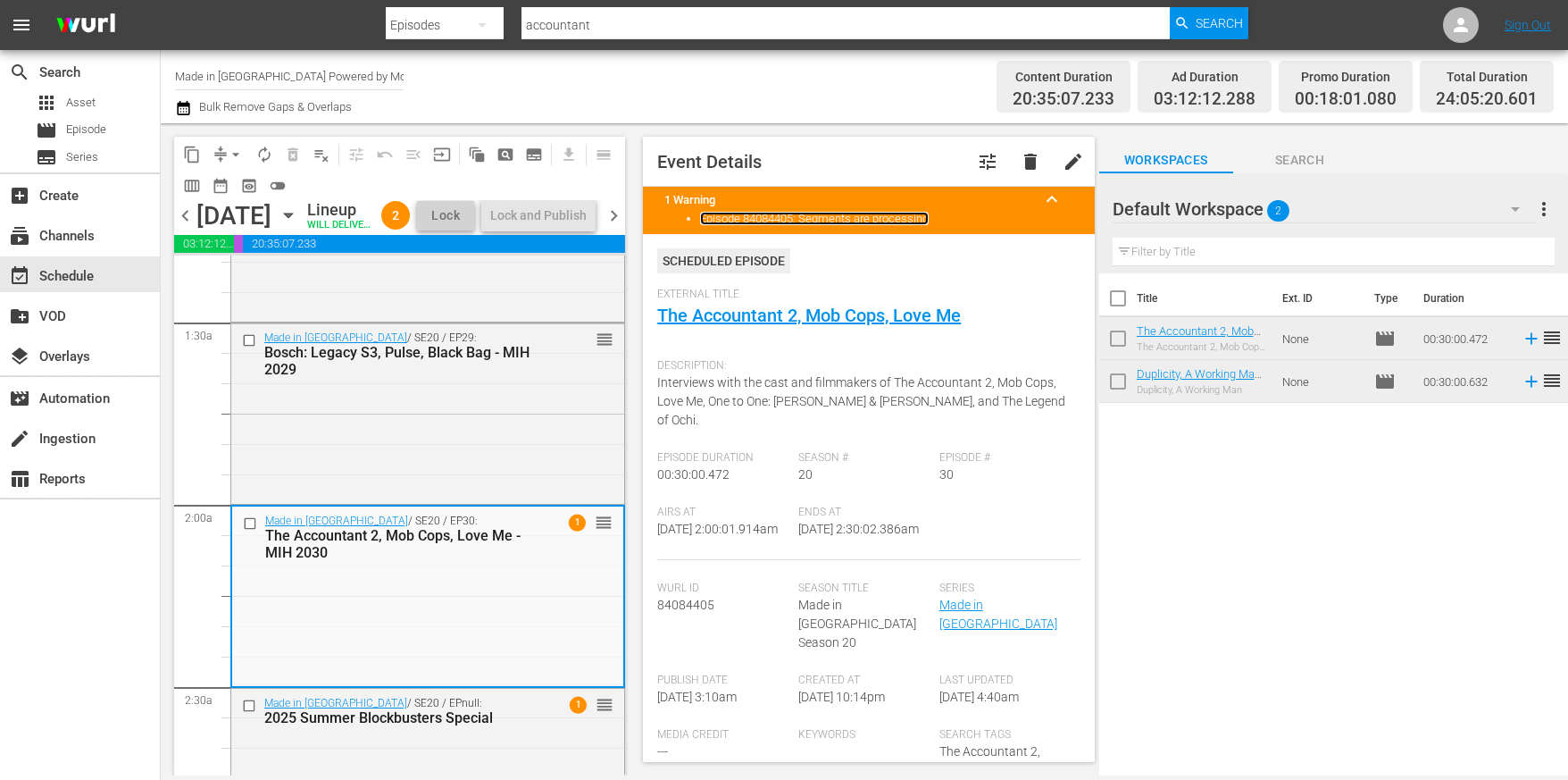 click on "Episode 84084405: Segments are processing" at bounding box center (814, 218) 